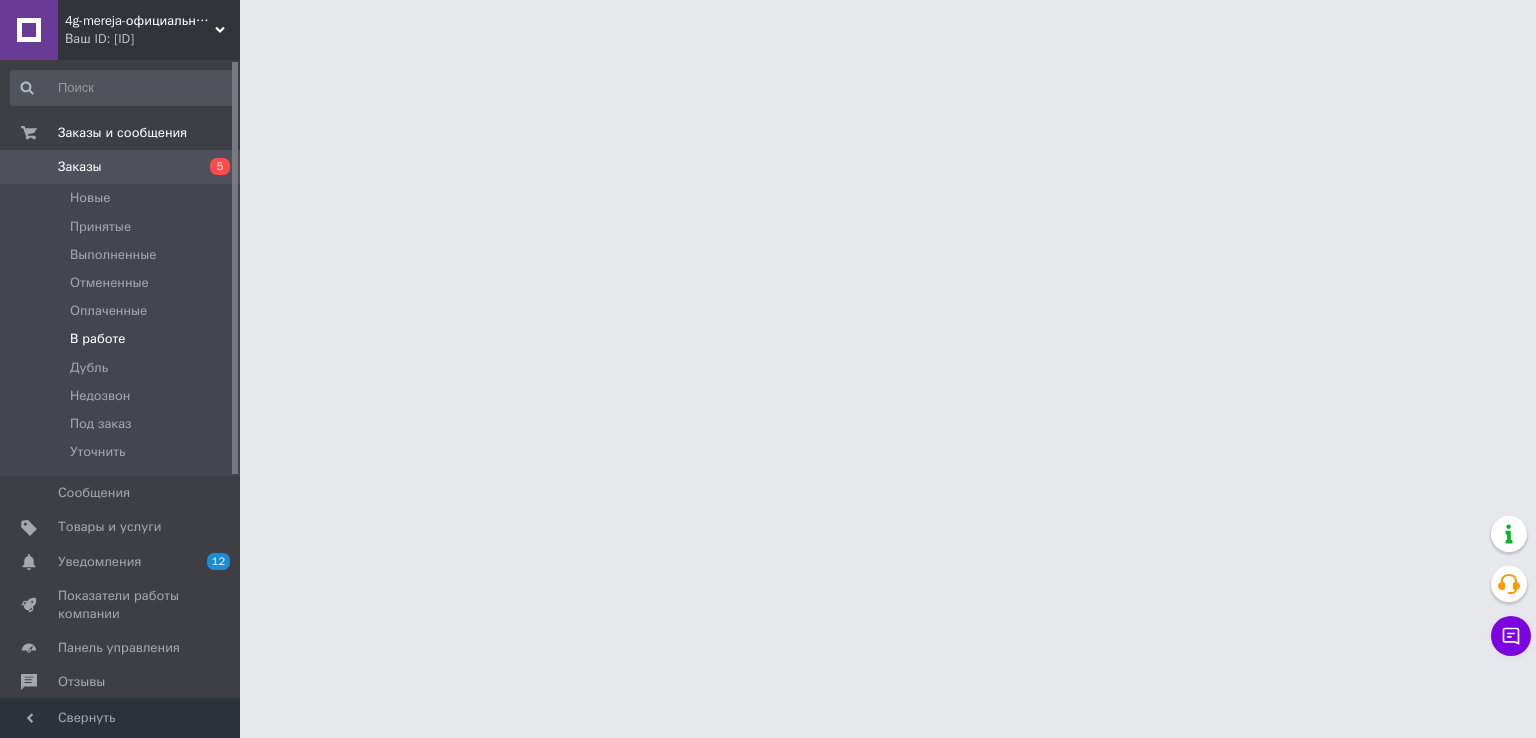 scroll, scrollTop: 0, scrollLeft: 0, axis: both 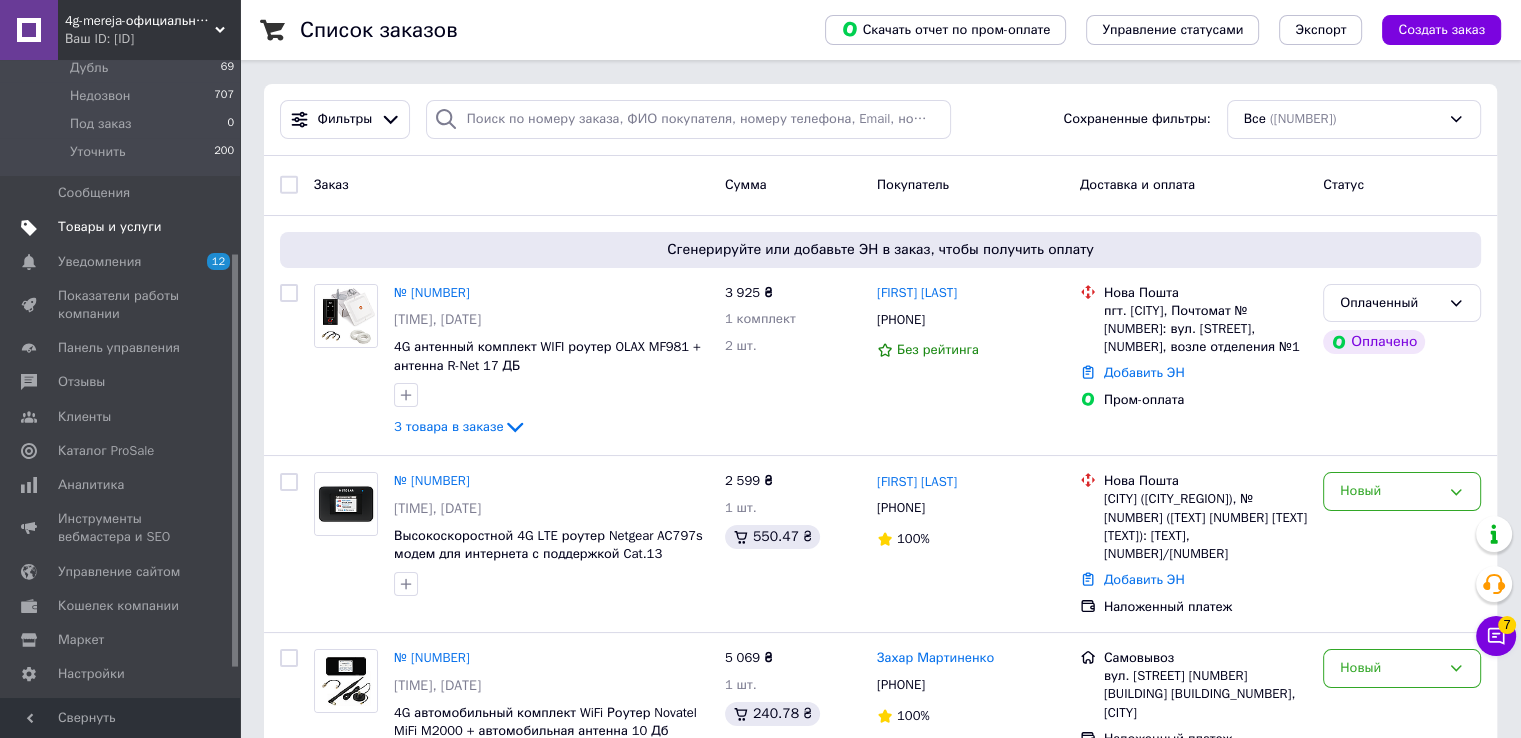 click on "Товары и услуги" at bounding box center [110, 227] 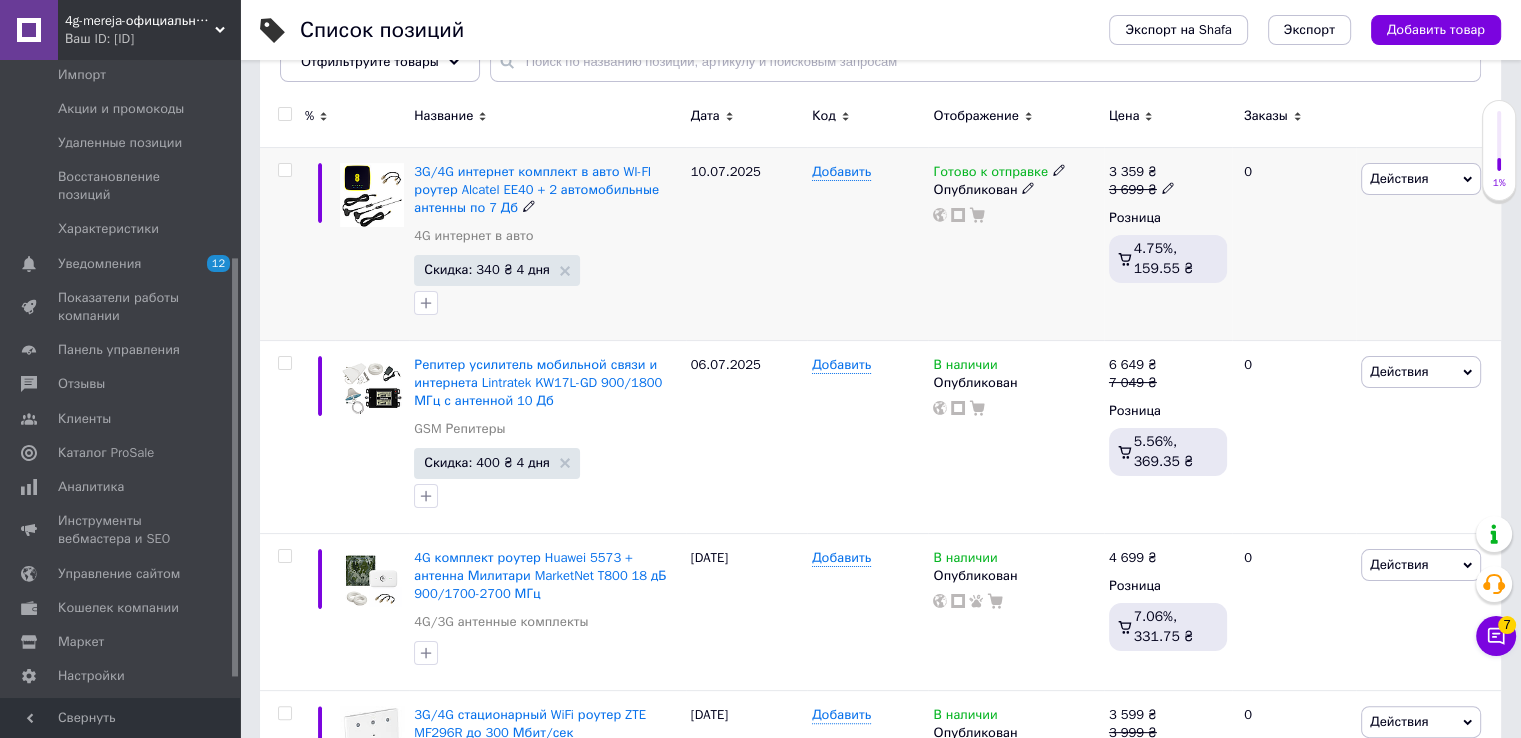 scroll, scrollTop: 300, scrollLeft: 0, axis: vertical 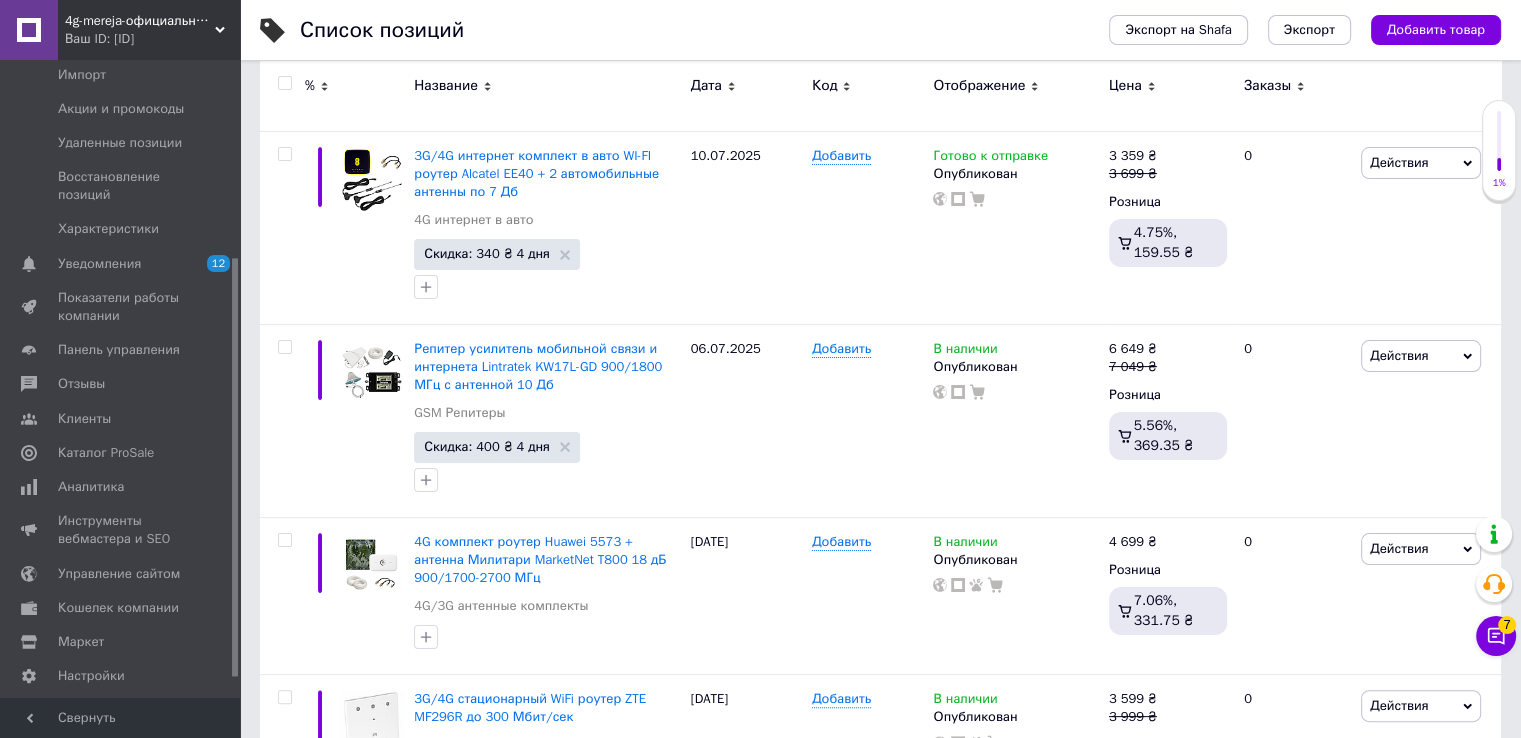 click on "Ваш ID: [USER_ID]" at bounding box center [152, 39] 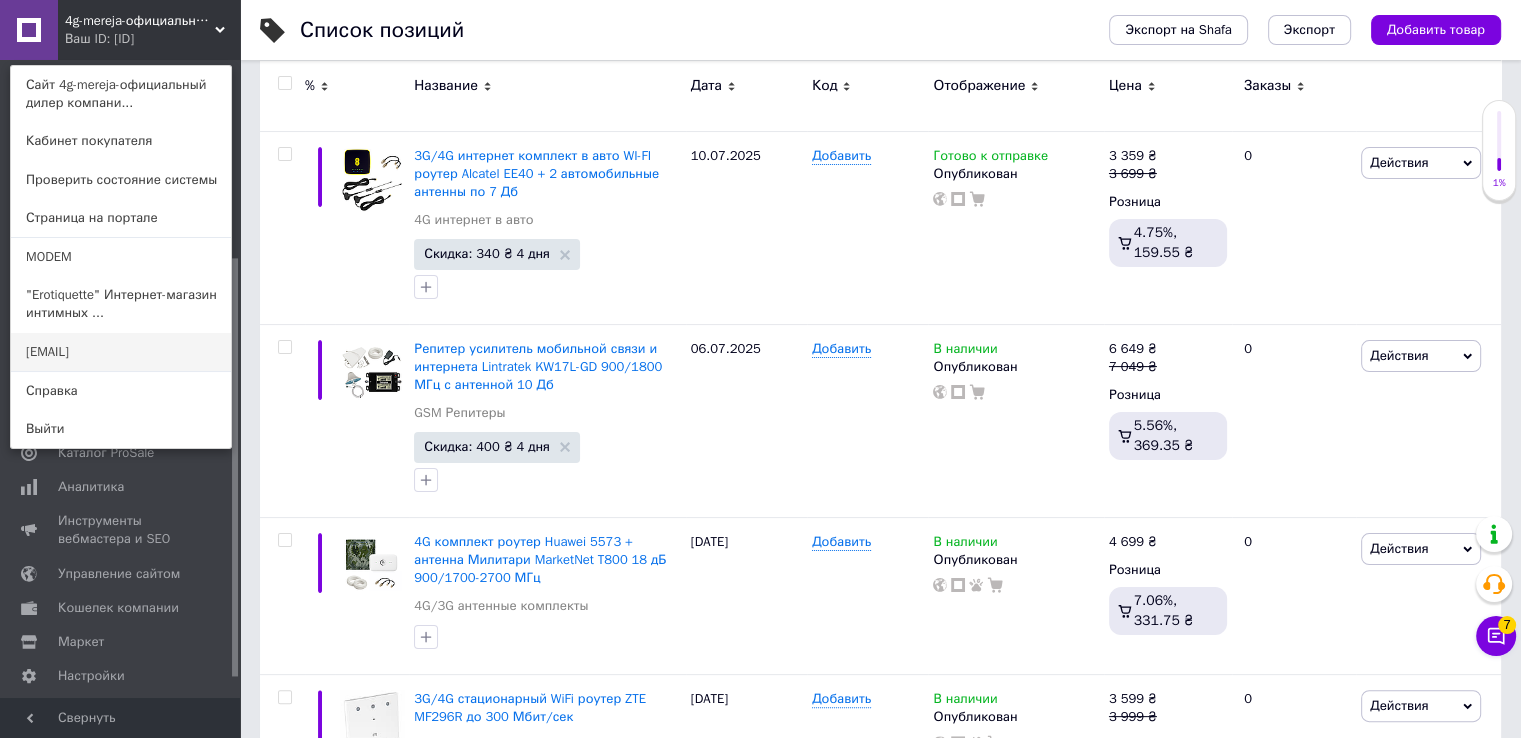 click on "[EMAIL]" at bounding box center (121, 352) 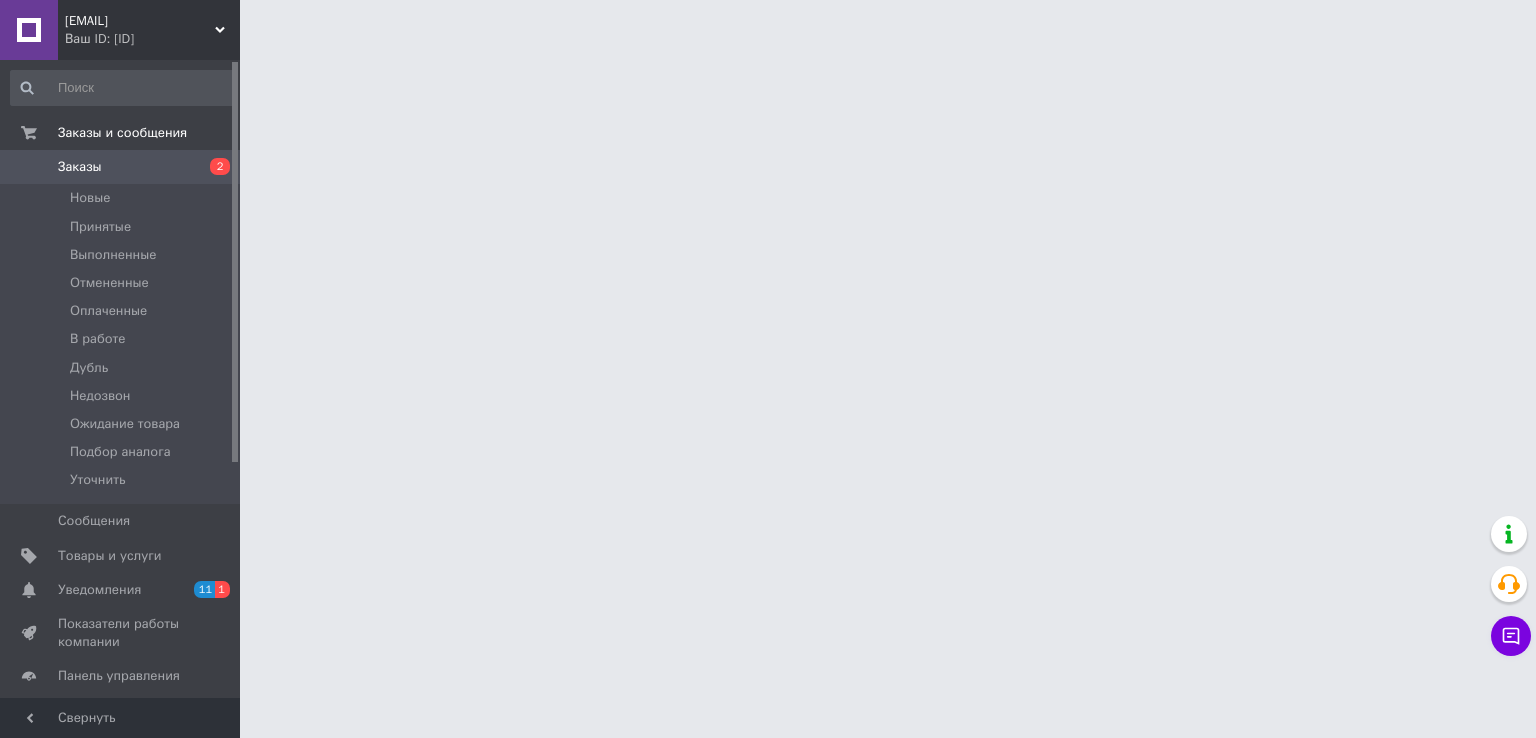 scroll, scrollTop: 0, scrollLeft: 0, axis: both 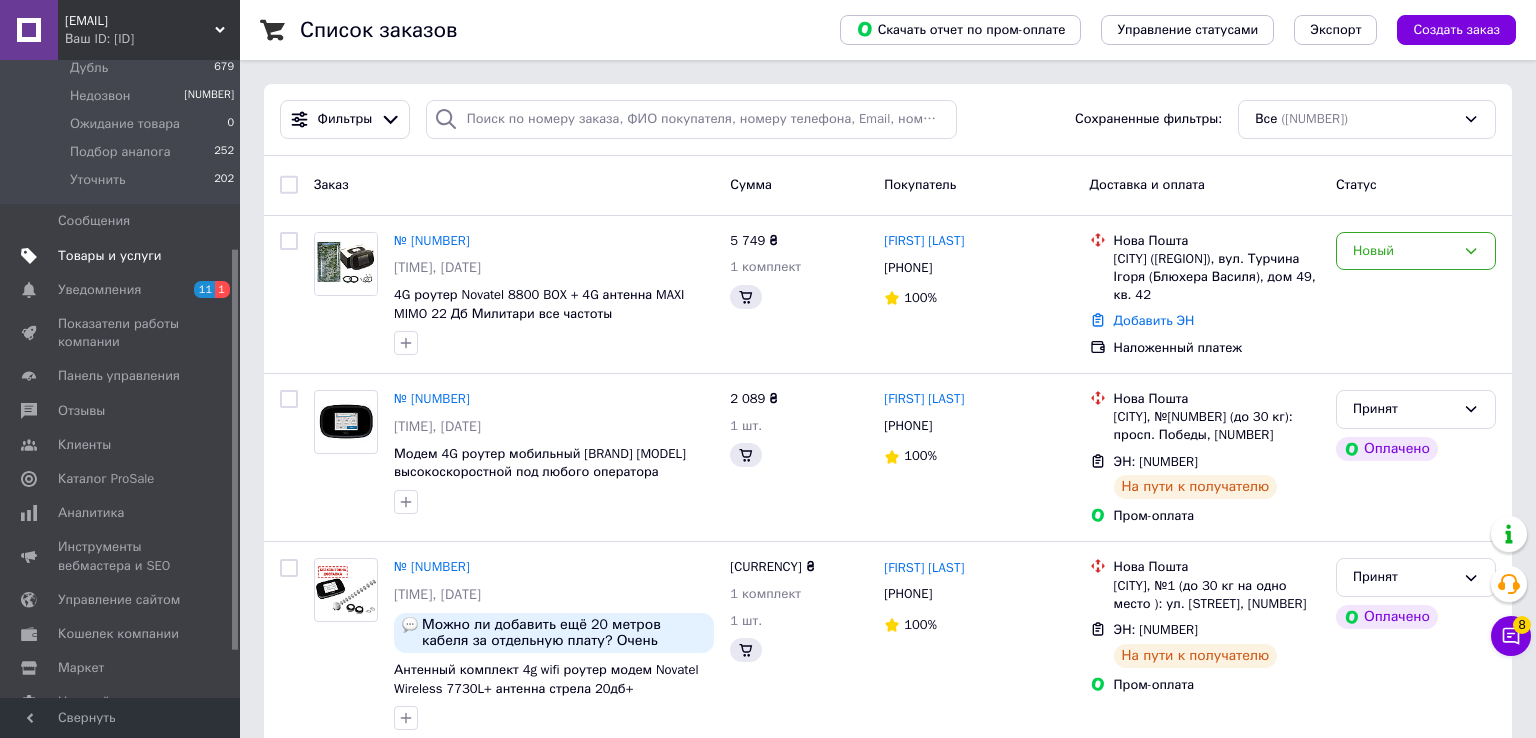 click on "Товары и услуги" at bounding box center [110, 256] 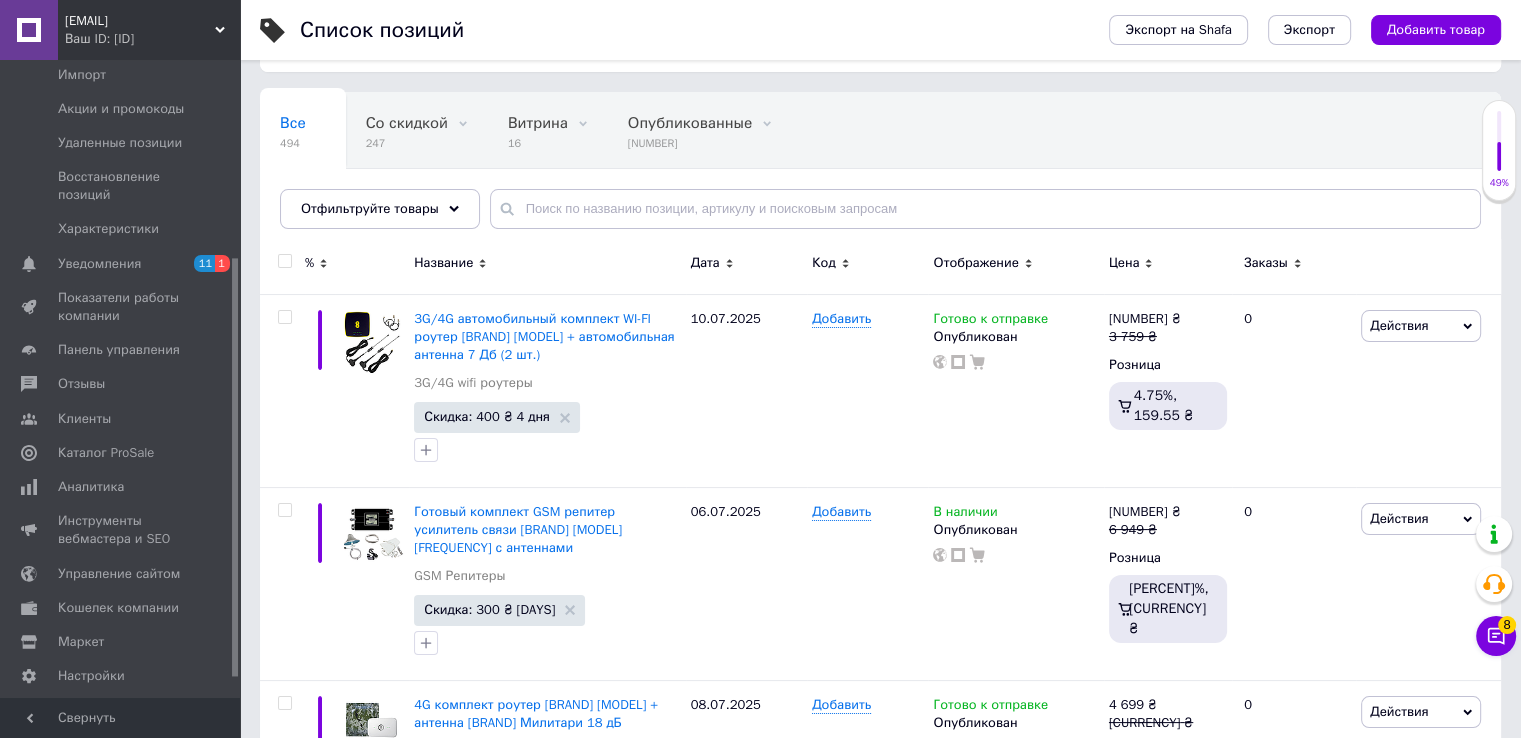 scroll, scrollTop: 300, scrollLeft: 0, axis: vertical 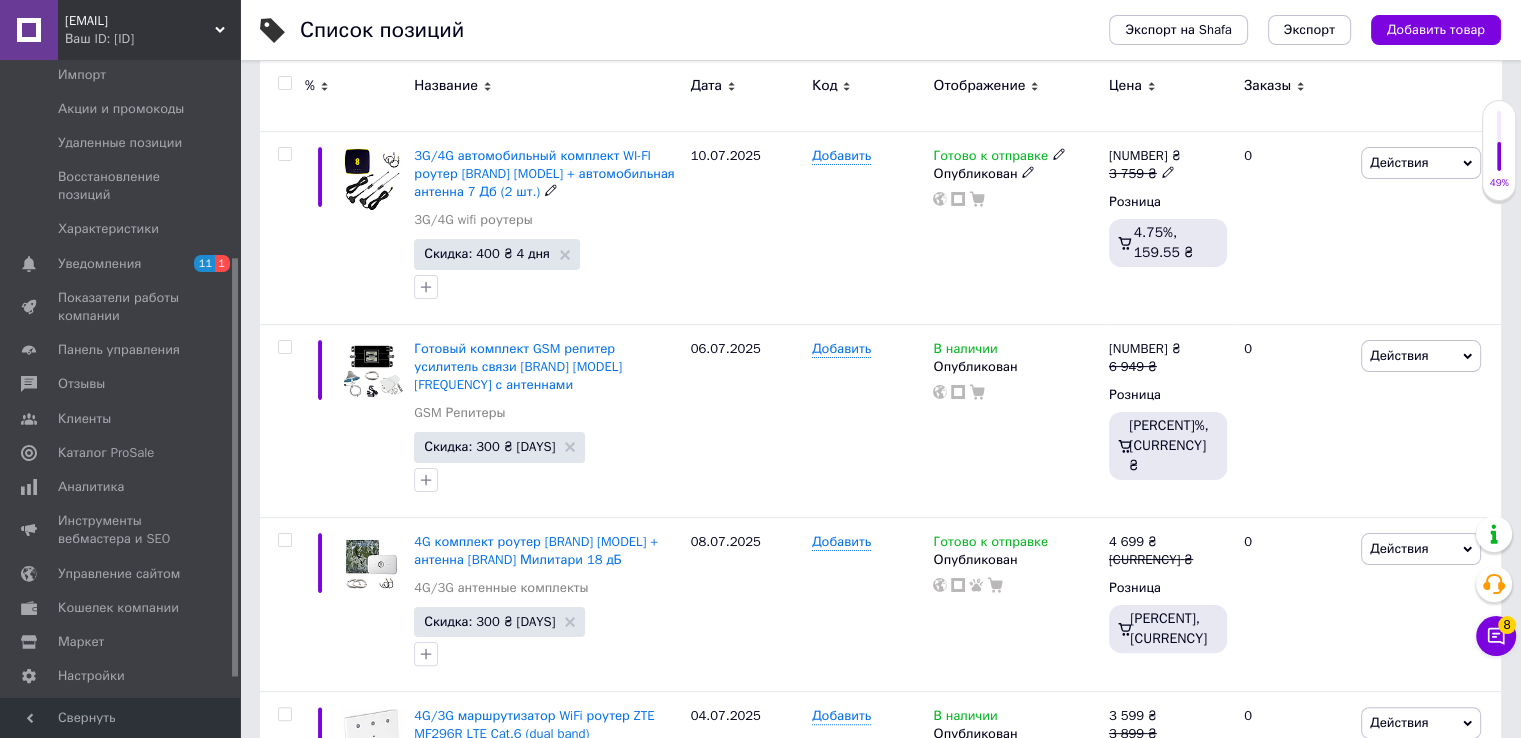 click on "3G/4G автомобильный комплект WI-FI роутер [BRAND] [MODEL] + автомобильная антенна 7 Дб (2 шт.)" at bounding box center [544, 173] 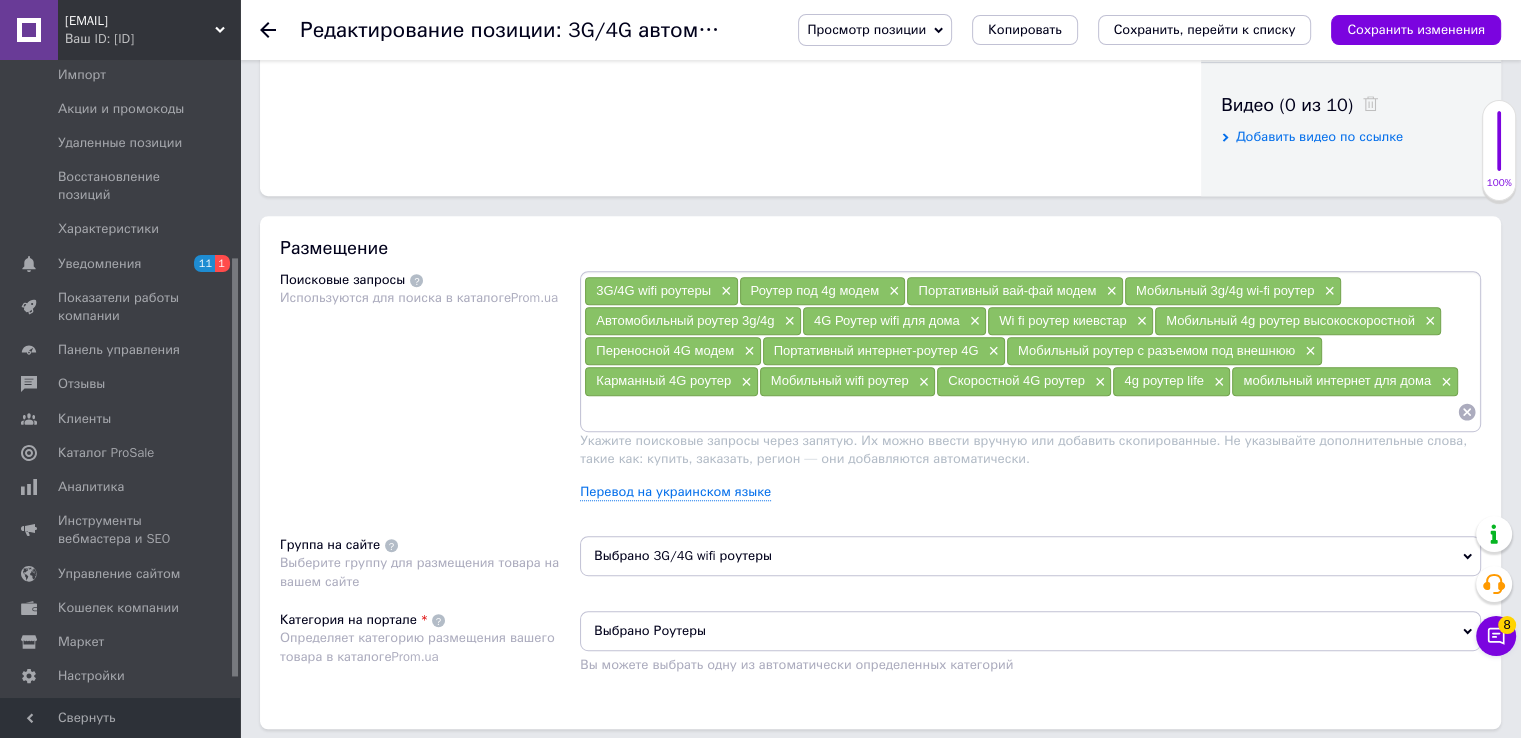 scroll, scrollTop: 1100, scrollLeft: 0, axis: vertical 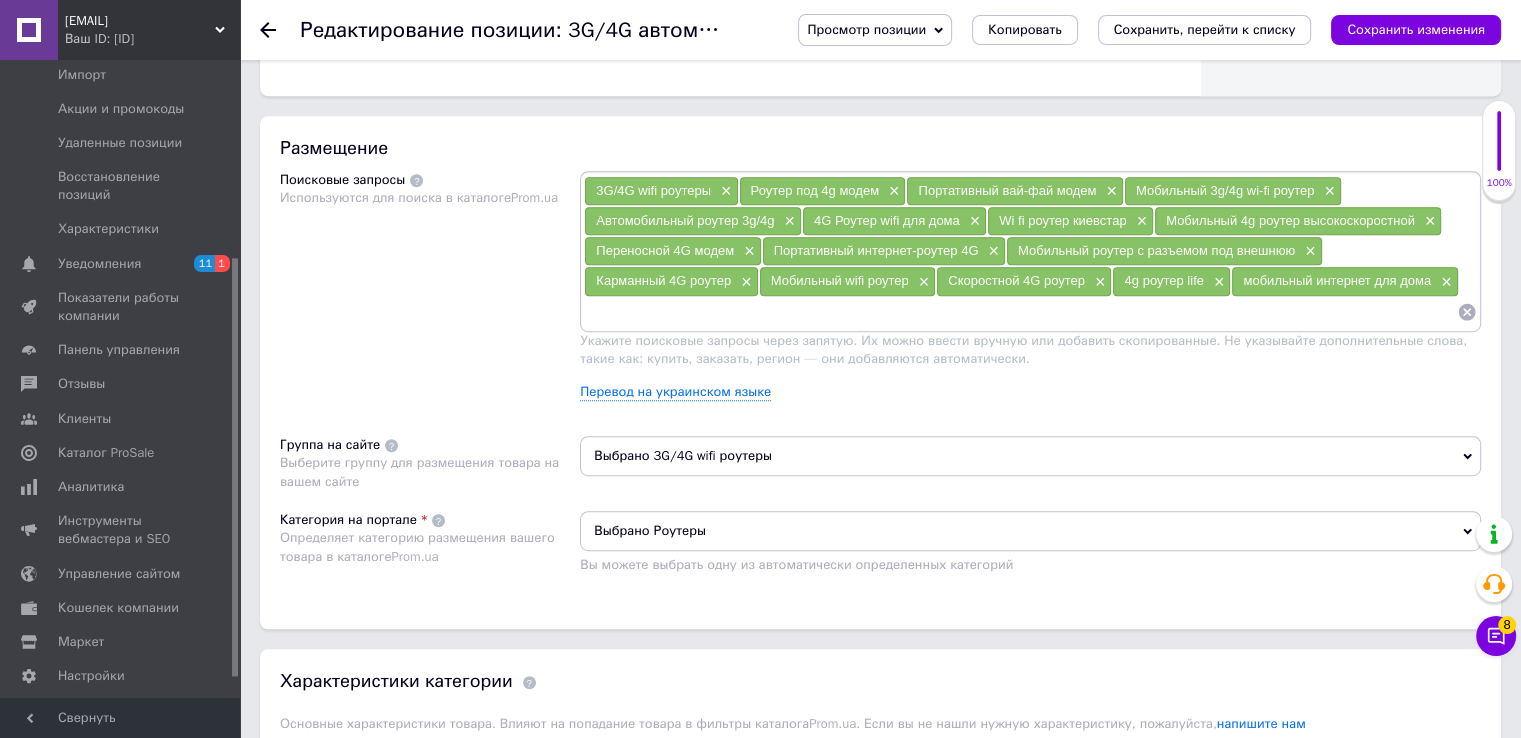 click at bounding box center (1020, 312) 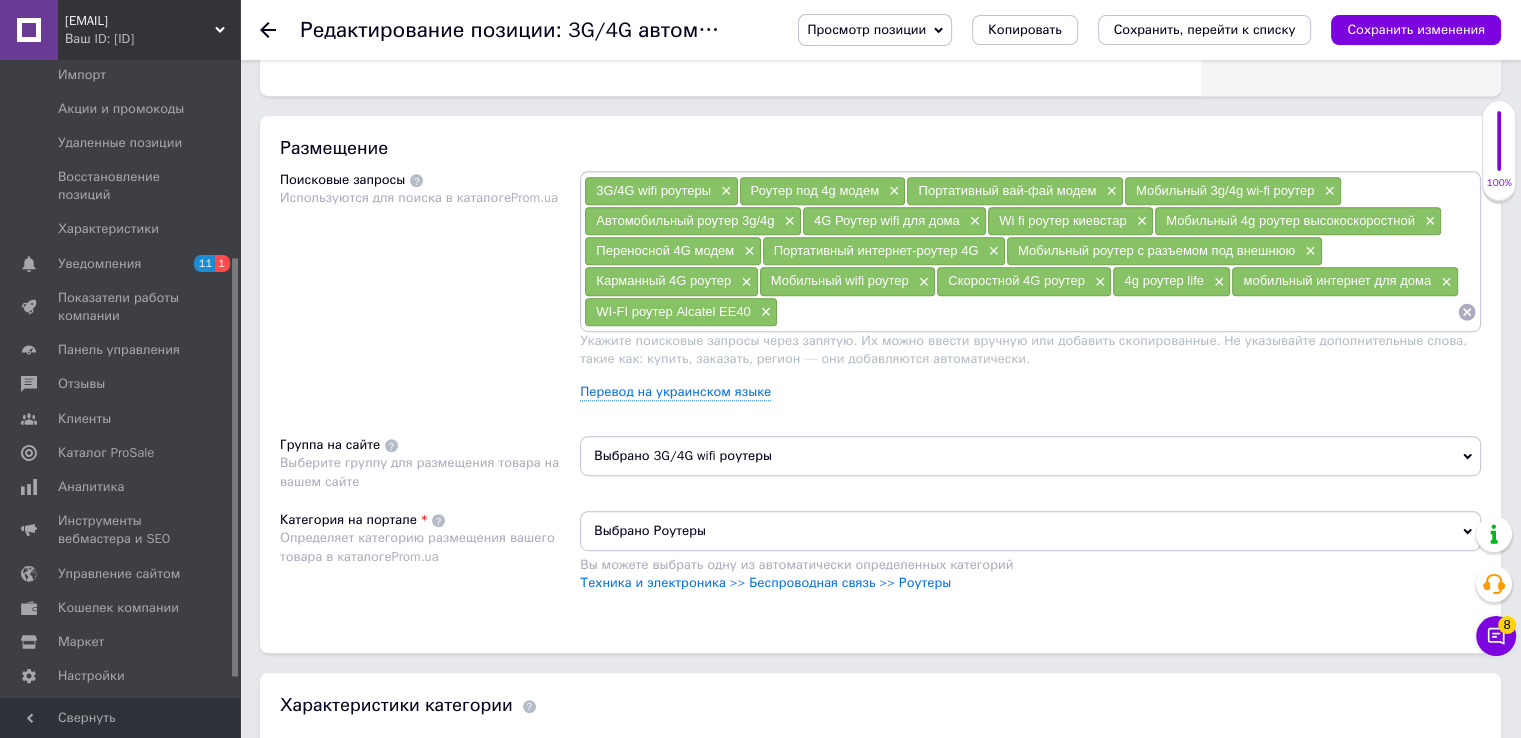 paste on "Автомобильный роутер 3G/4G" 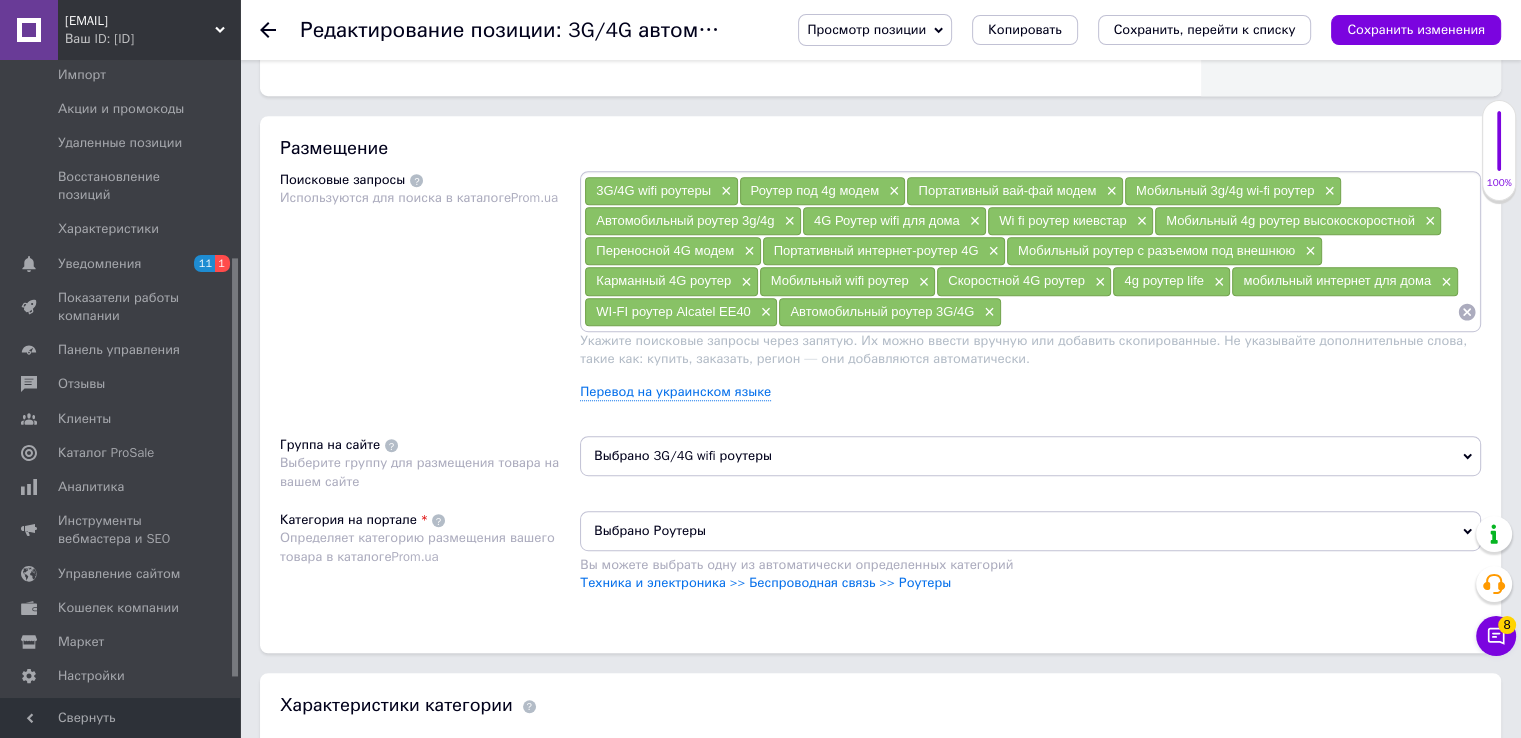 paste on "Автомобильный модем 3G/4G" 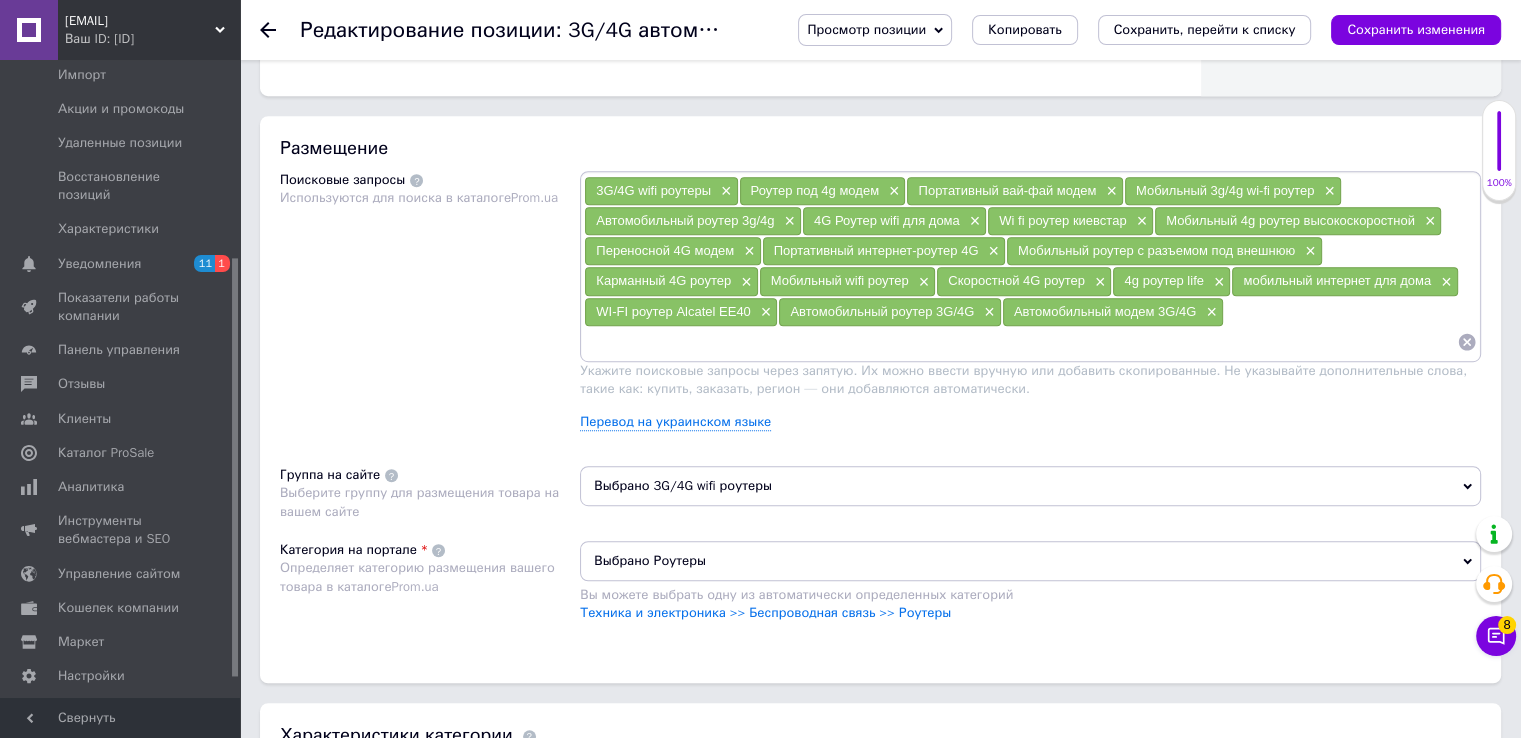 paste on "модем в машину" 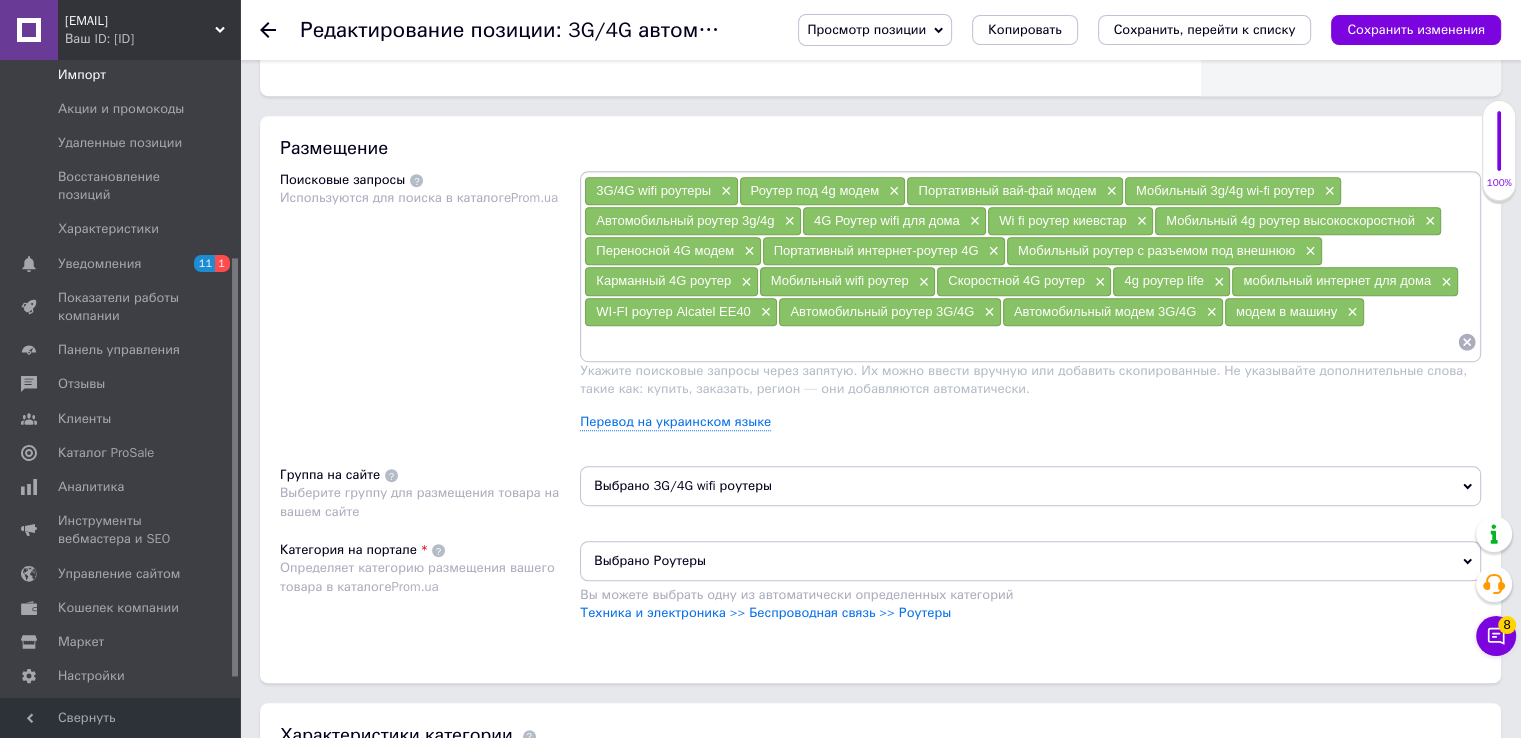 paste on "роутер в машину" 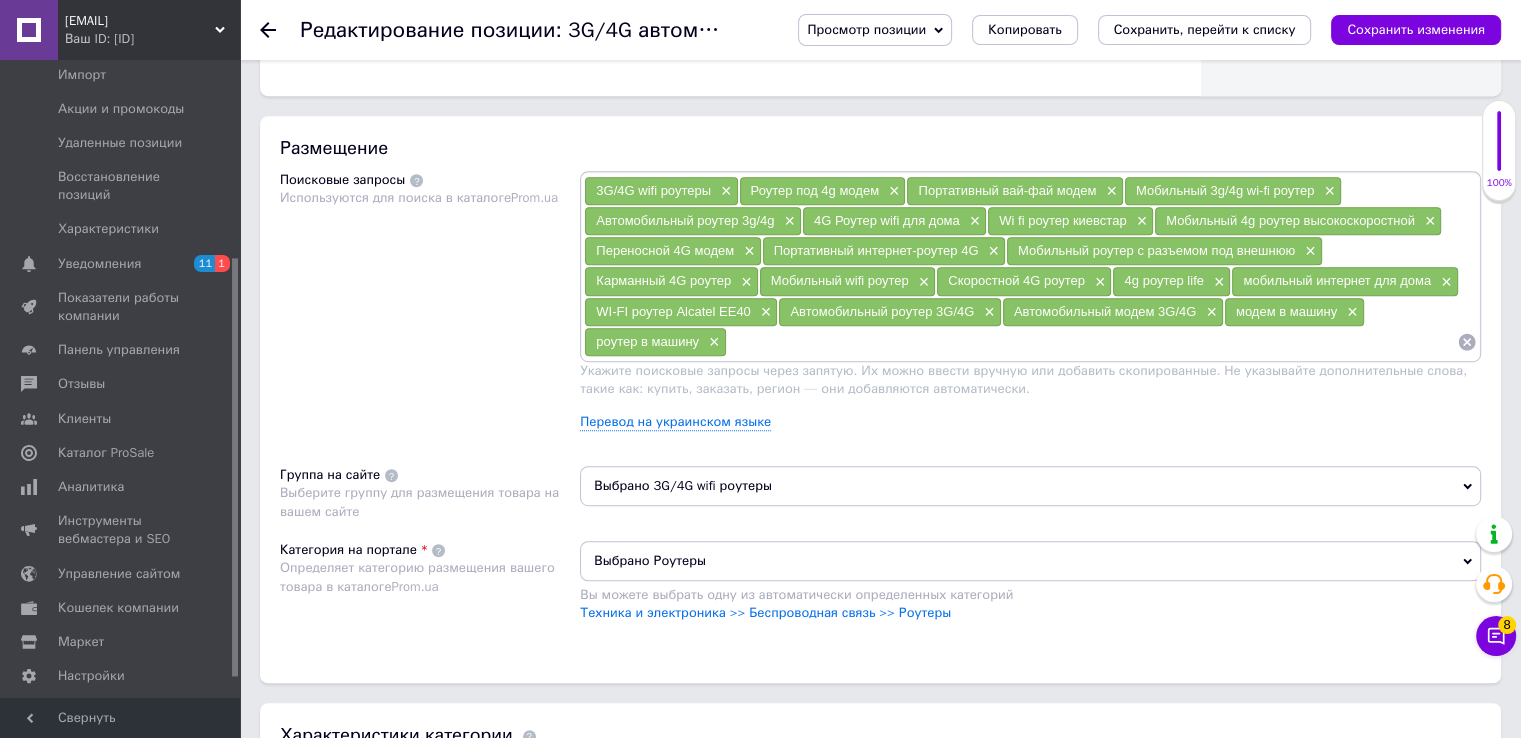paste on "Автомобильный 4G WIFI комплект" 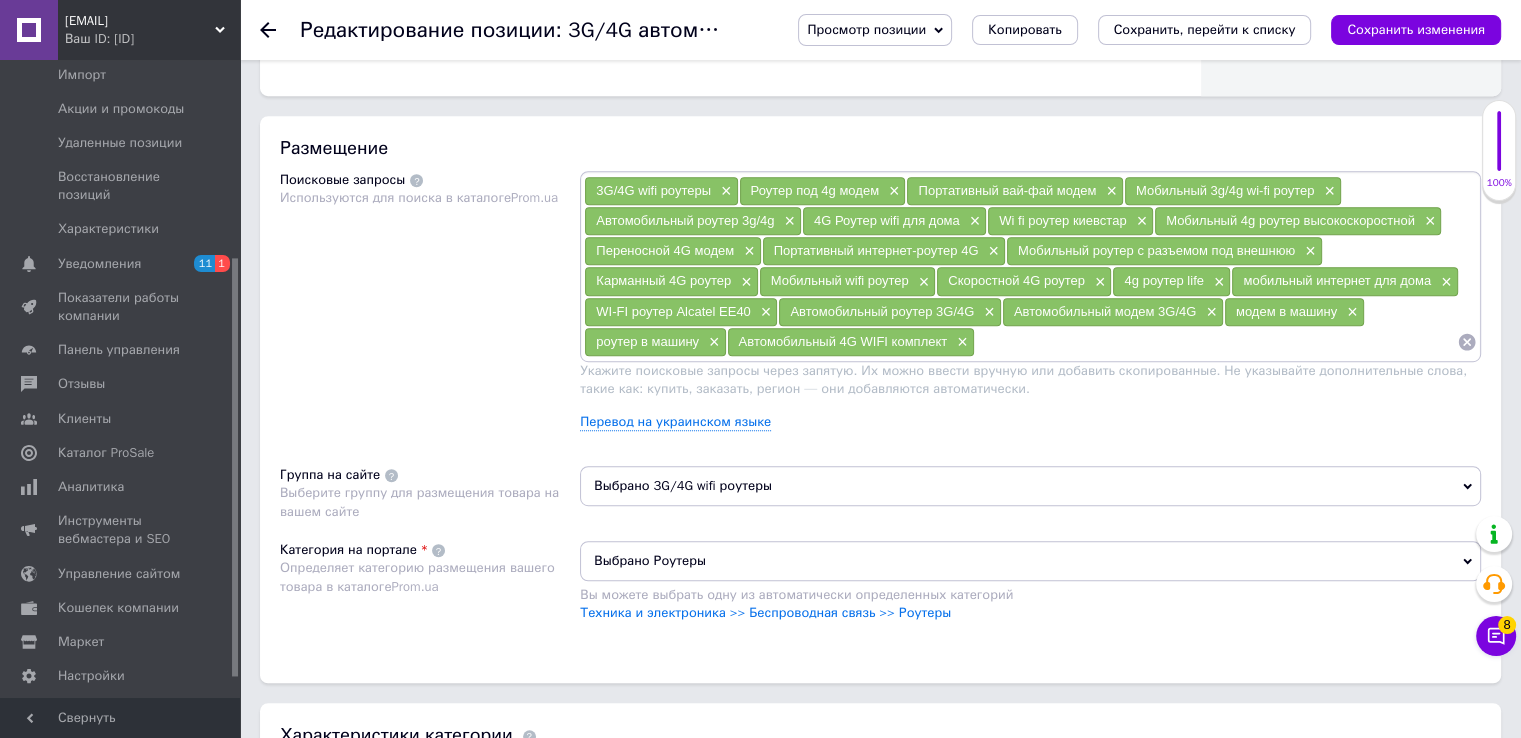 paste on "4G автомобильный WiFi комплект" 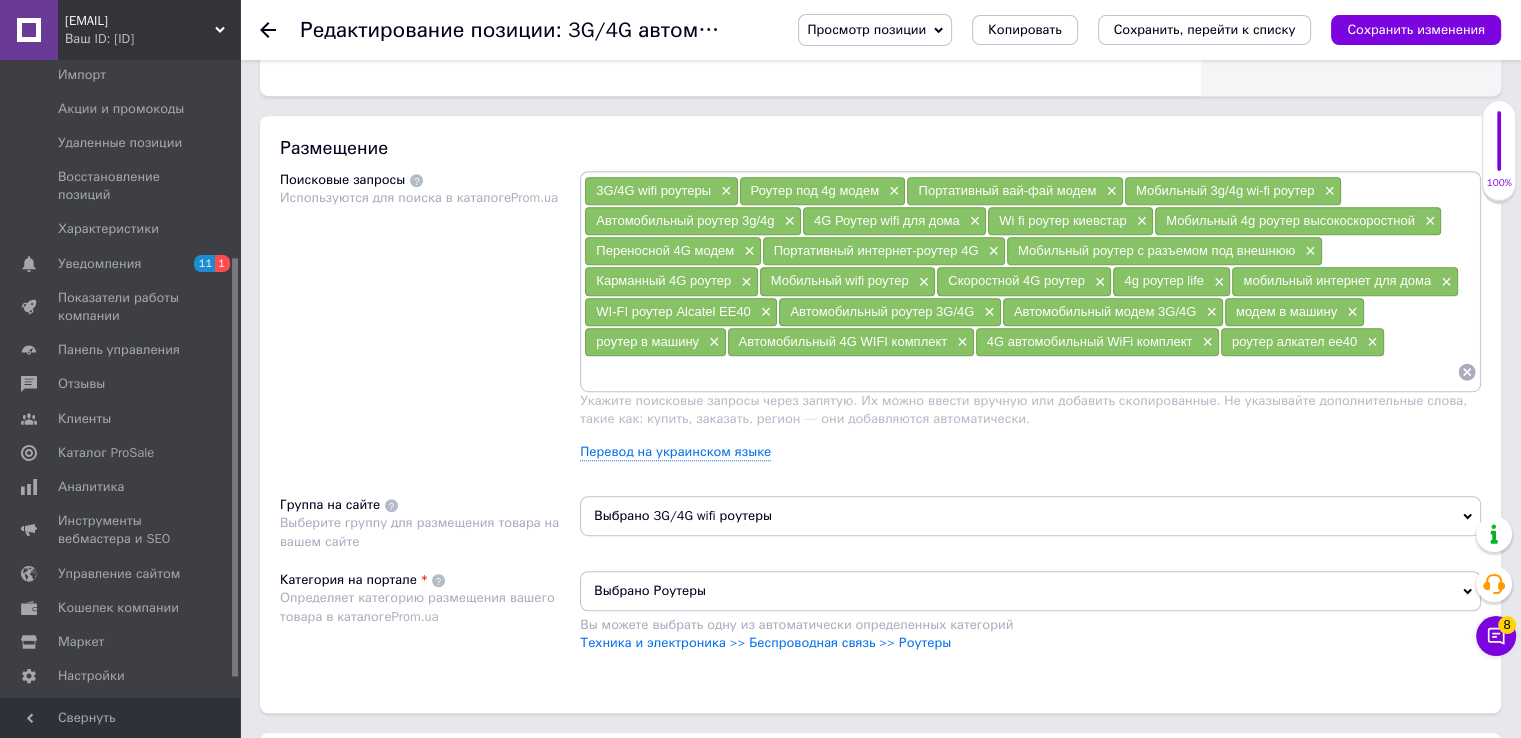 paste on "4g роутер" 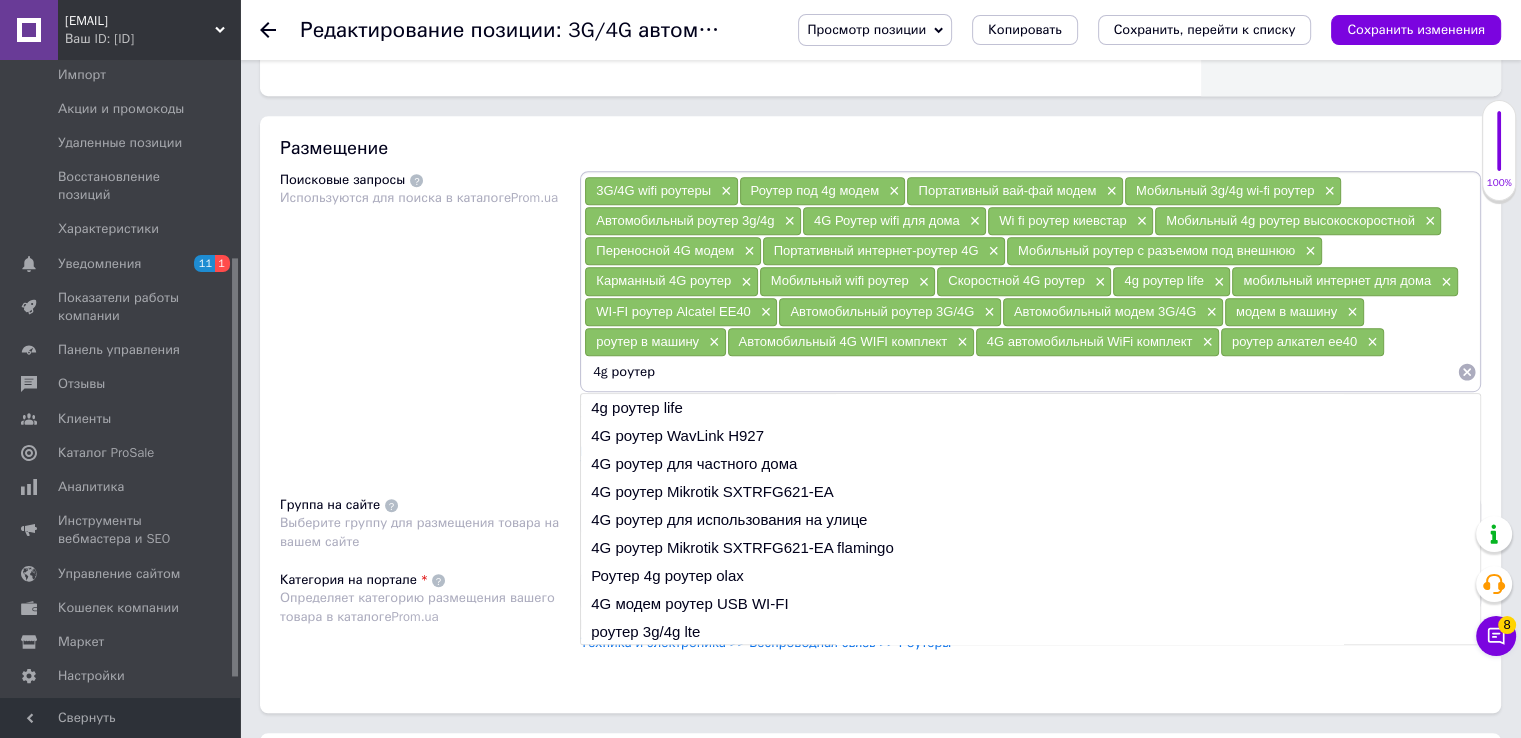 type on "4g роутер" 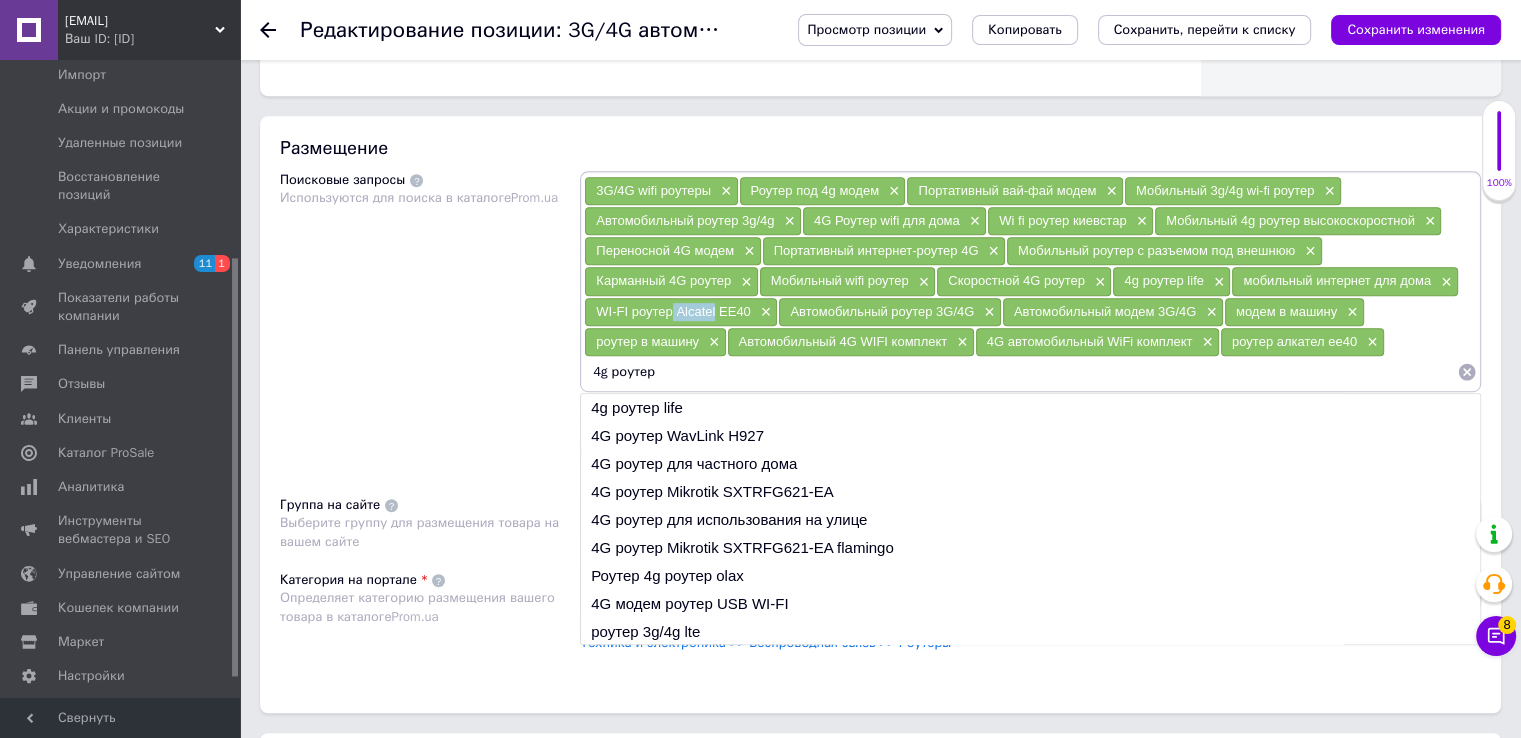 drag, startPoint x: 672, startPoint y: 305, endPoint x: 713, endPoint y: 306, distance: 41.01219 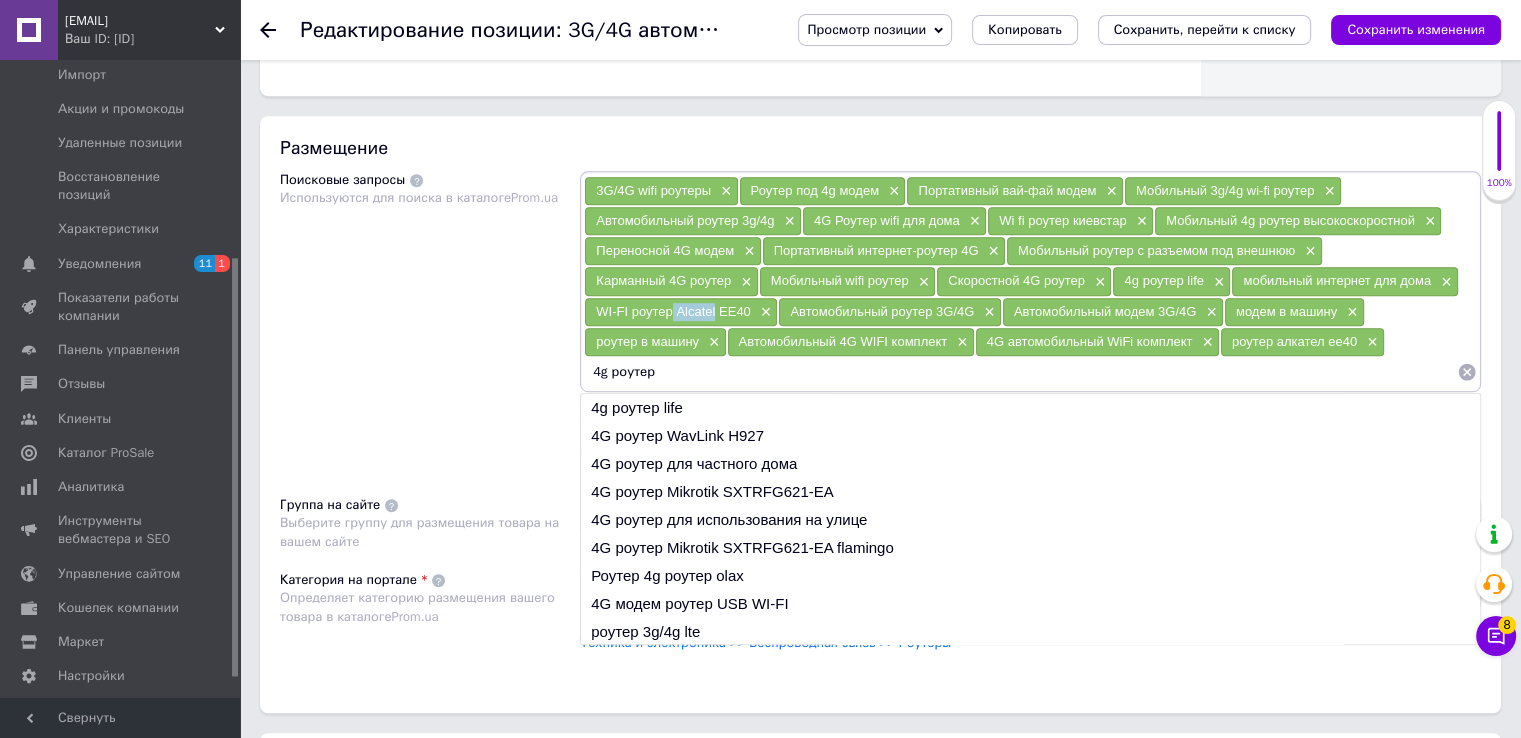 click on "WI-FI роутер Alcatel EE40" at bounding box center (653, 190) 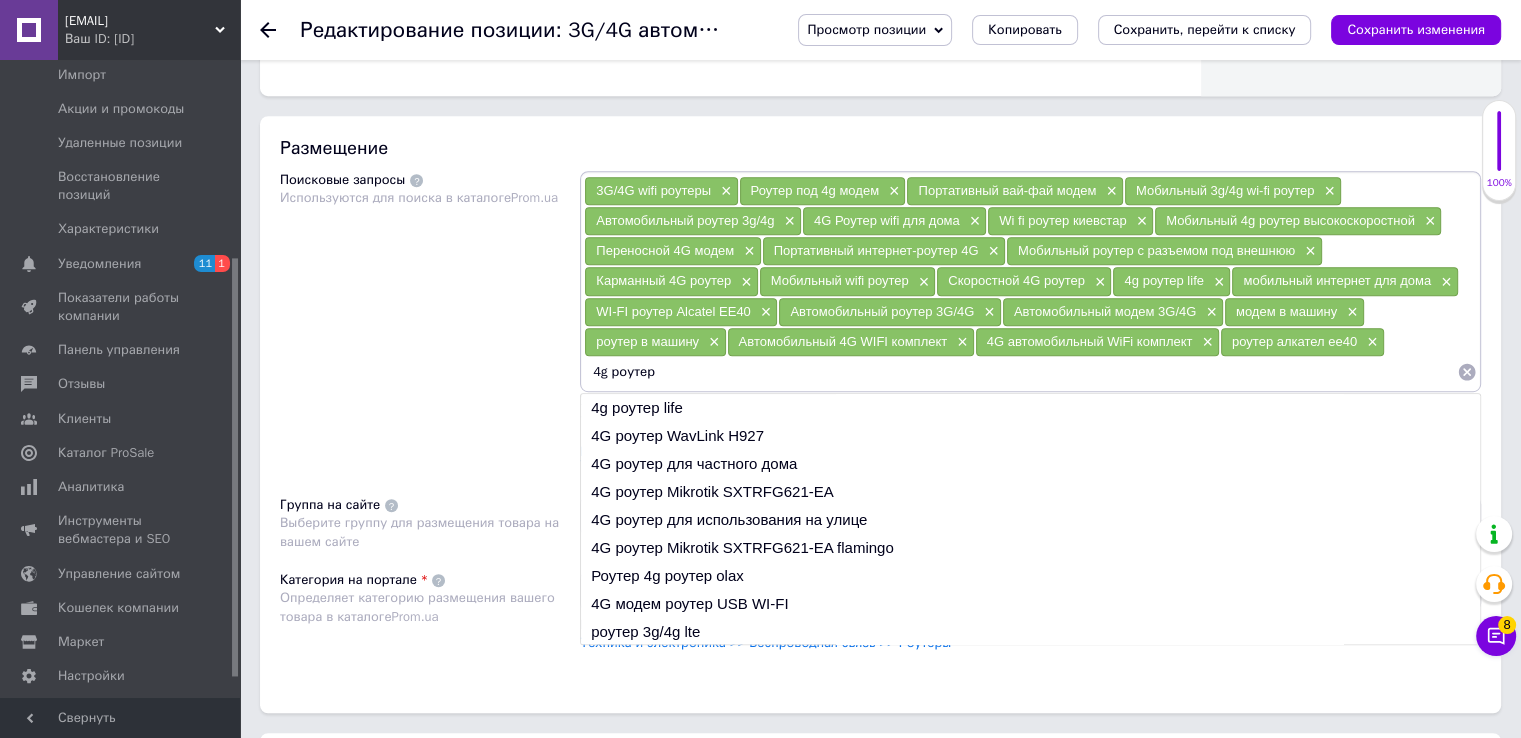 click on "4g роутер" at bounding box center [1020, 372] 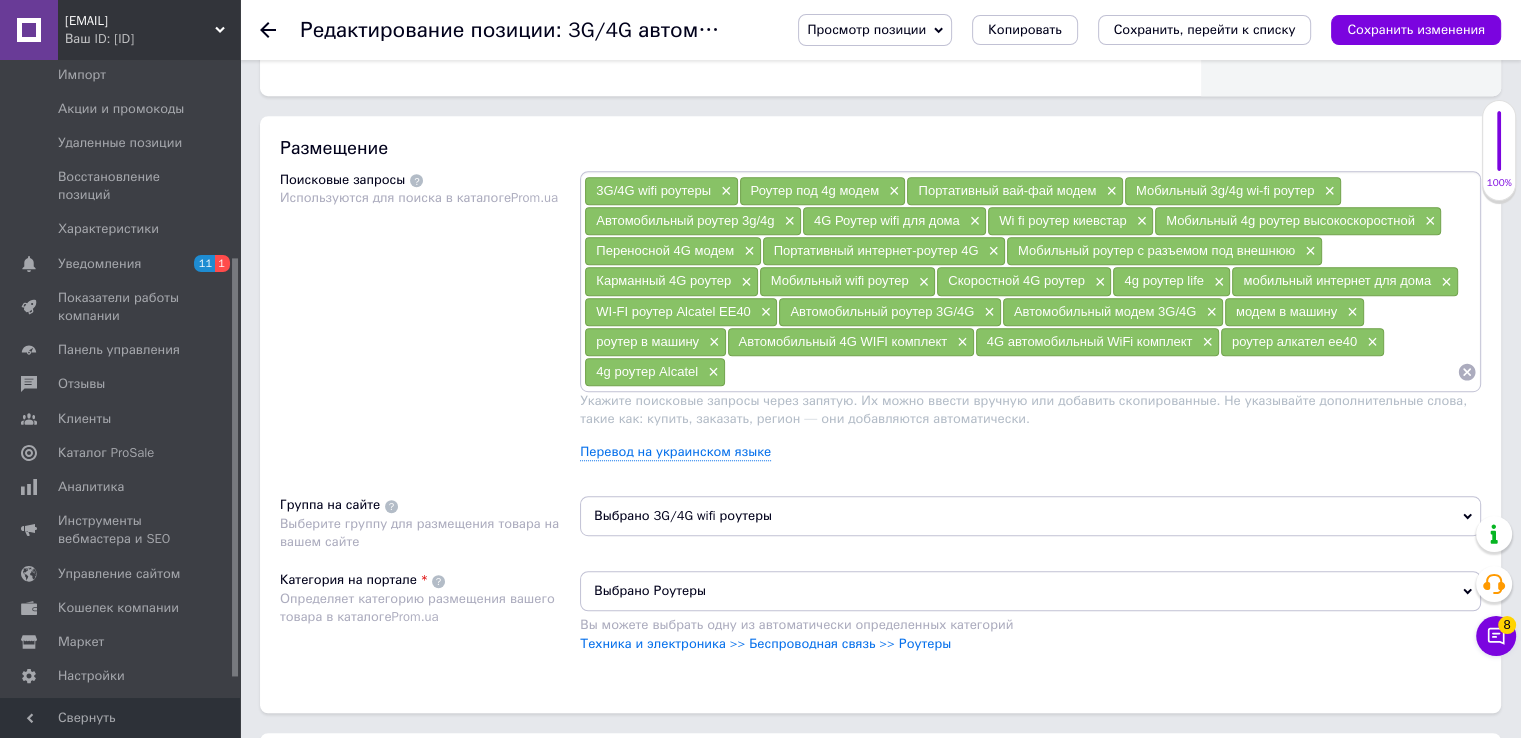 paste on "вай фай zte" 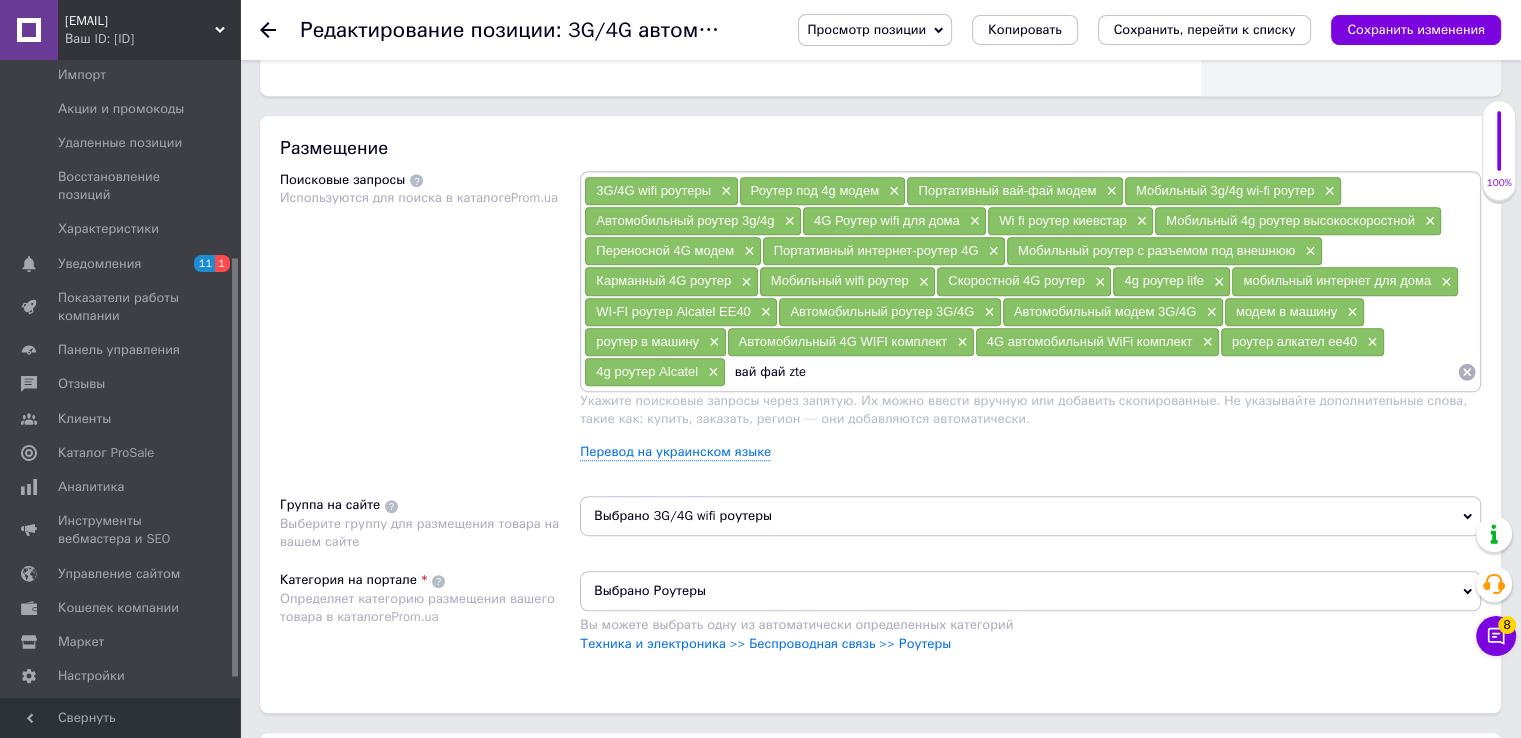 type on "вай фай zte" 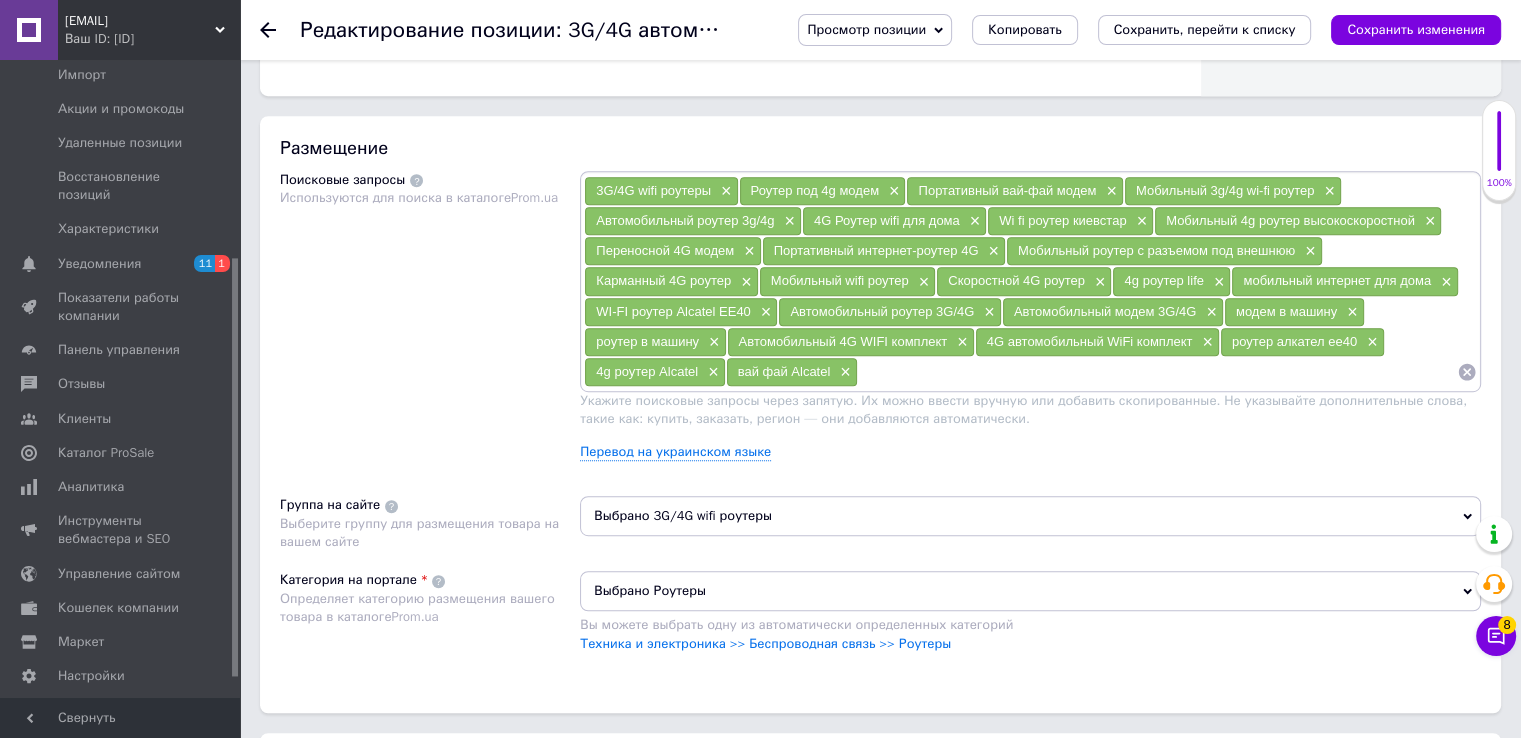 type 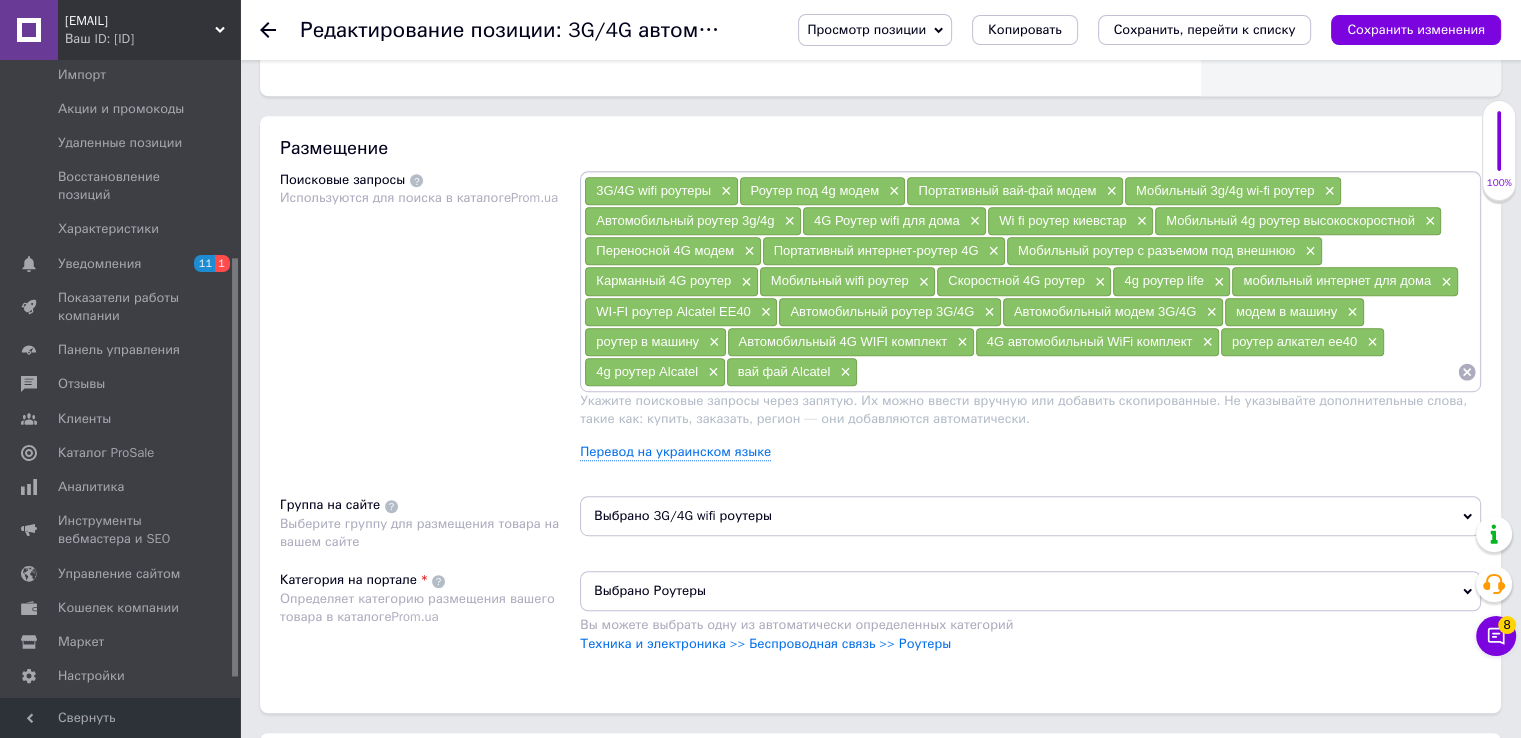 paste on "4g модем для автомобиля" 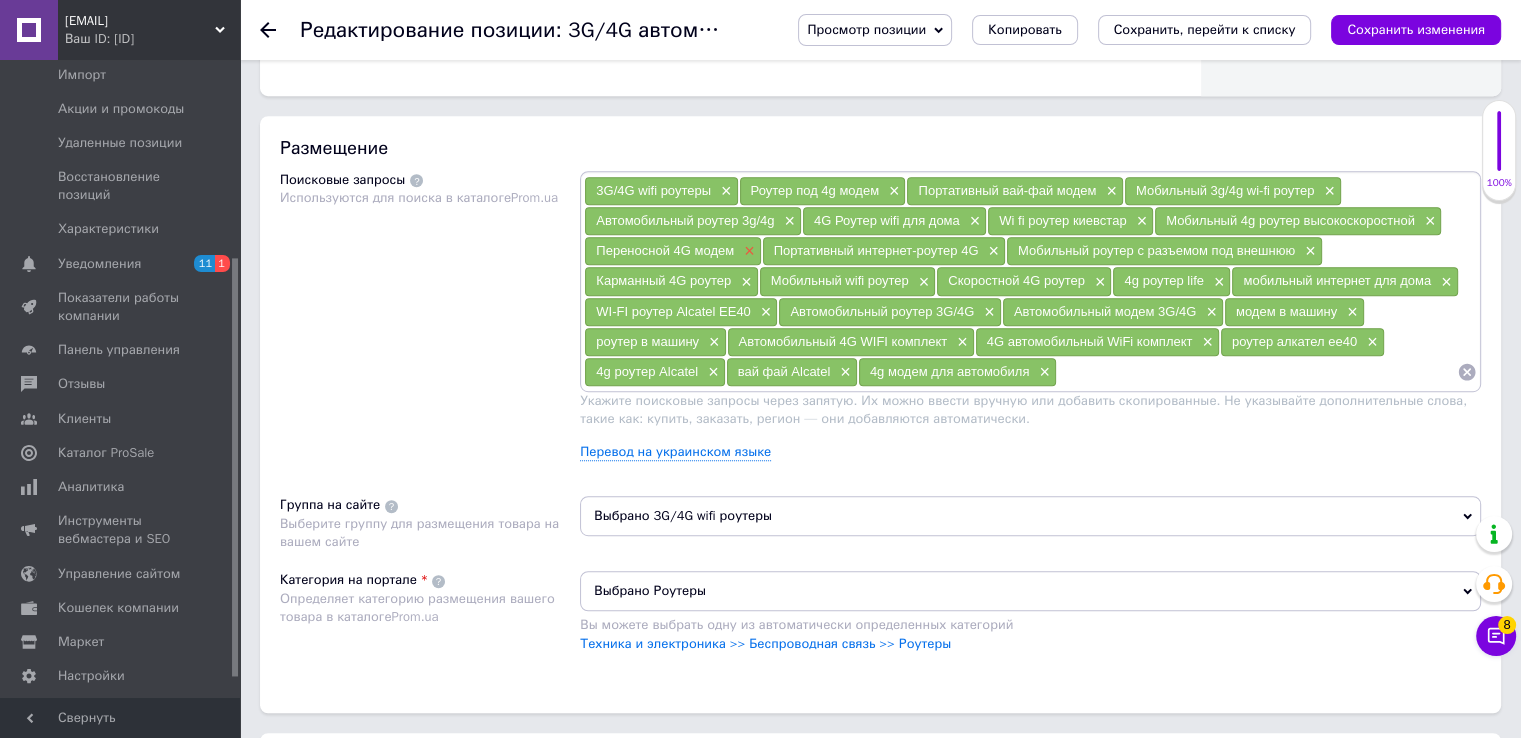 paste on "антену автомобільну" 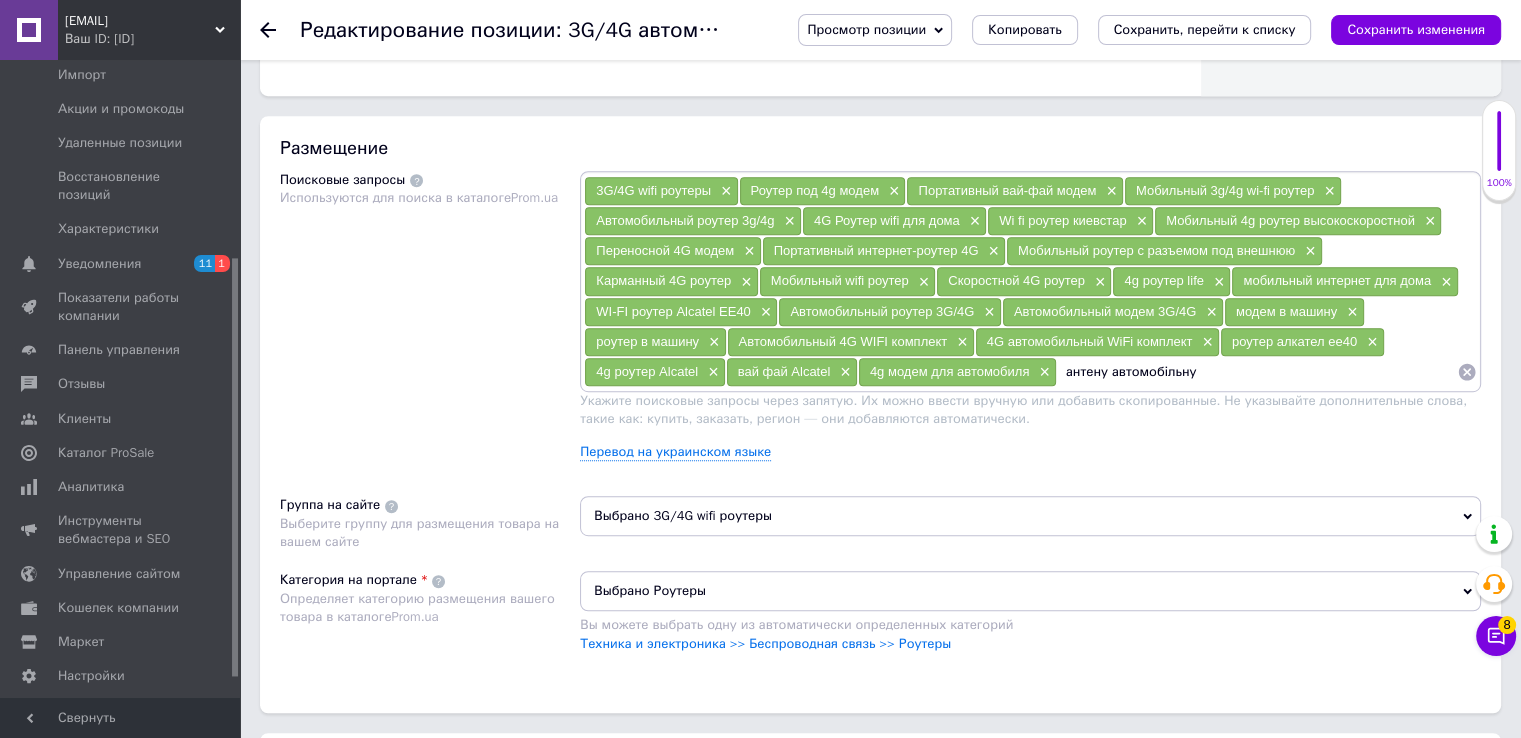 click on "антену автомобільну" at bounding box center (1257, 372) 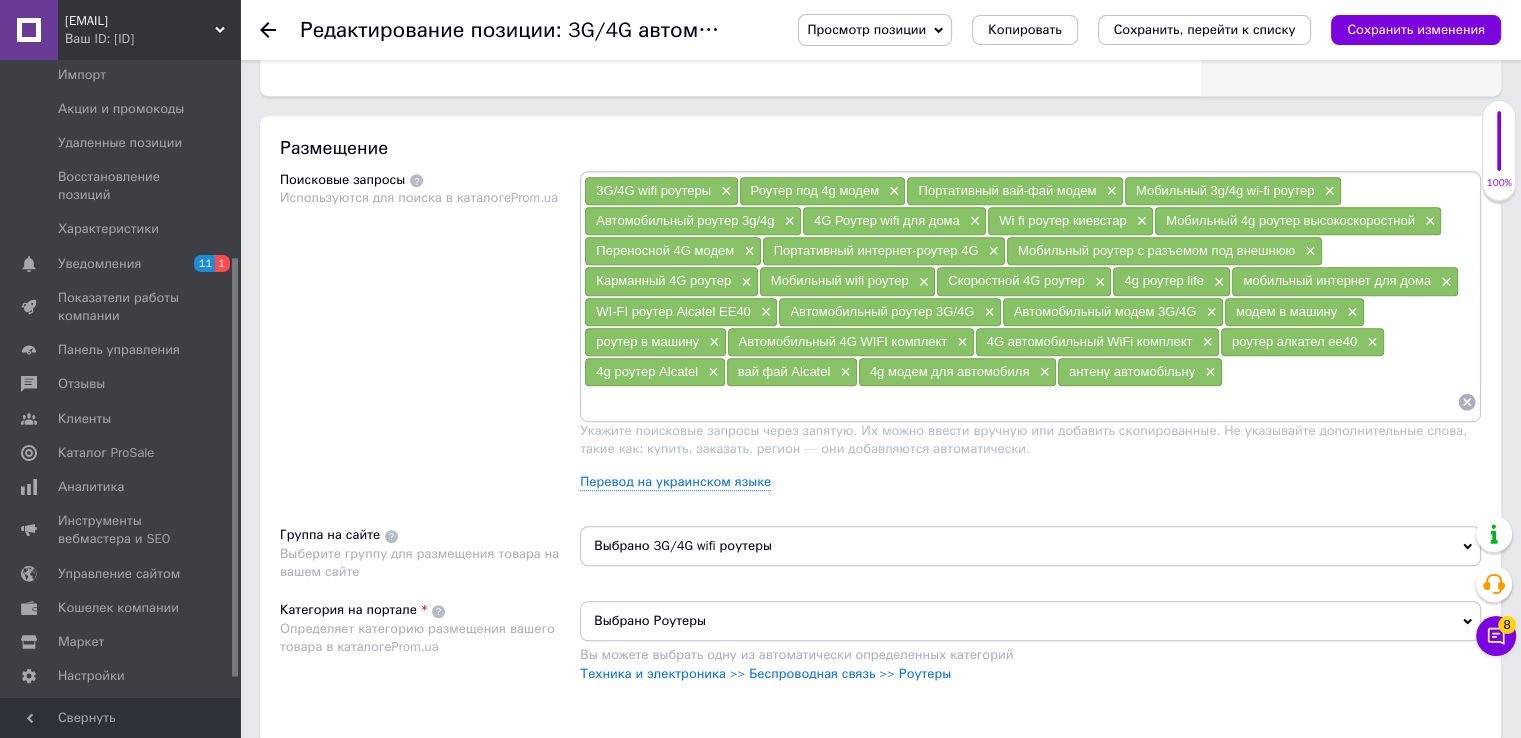 paste on "автомобильная антенна 4g" 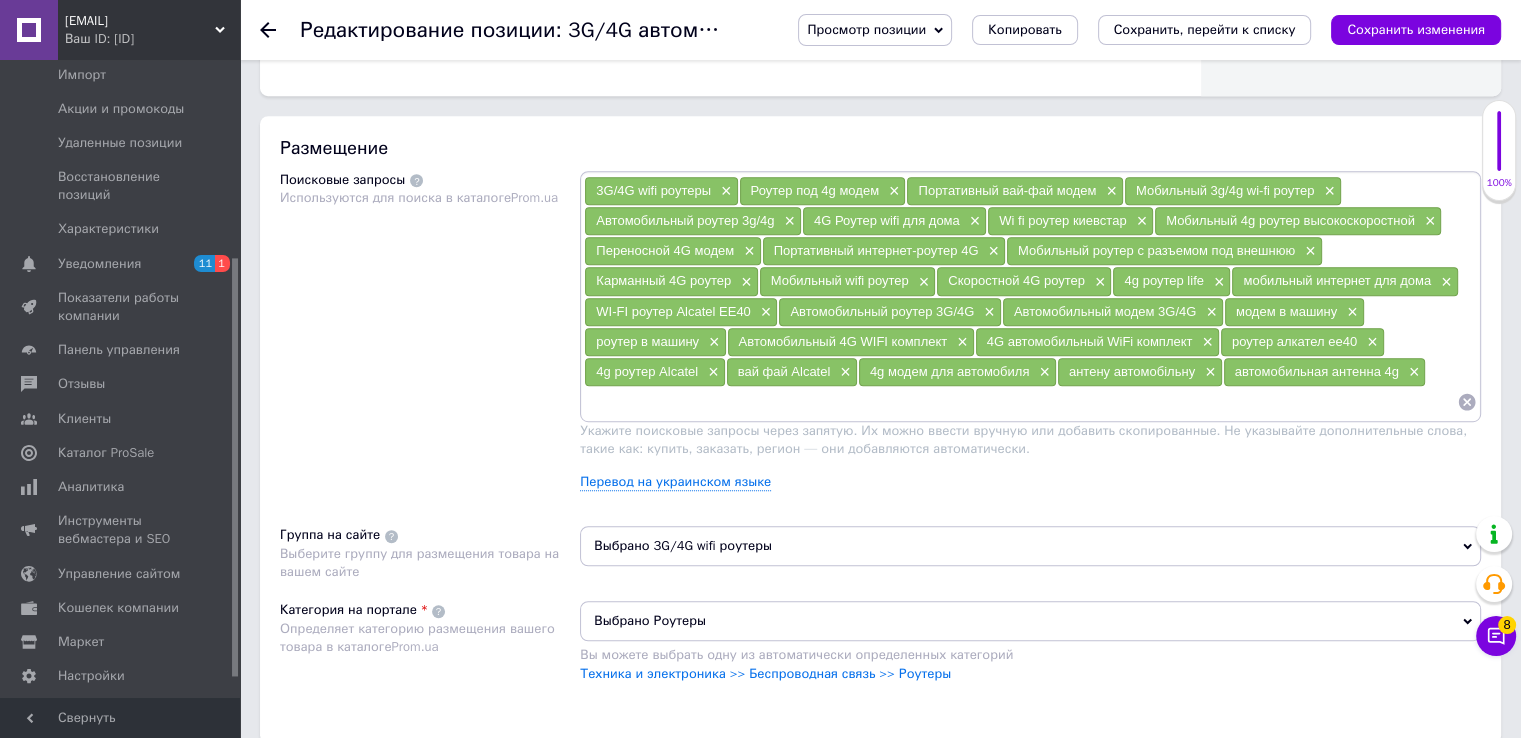 paste on "4G роутер с внешней антенной" 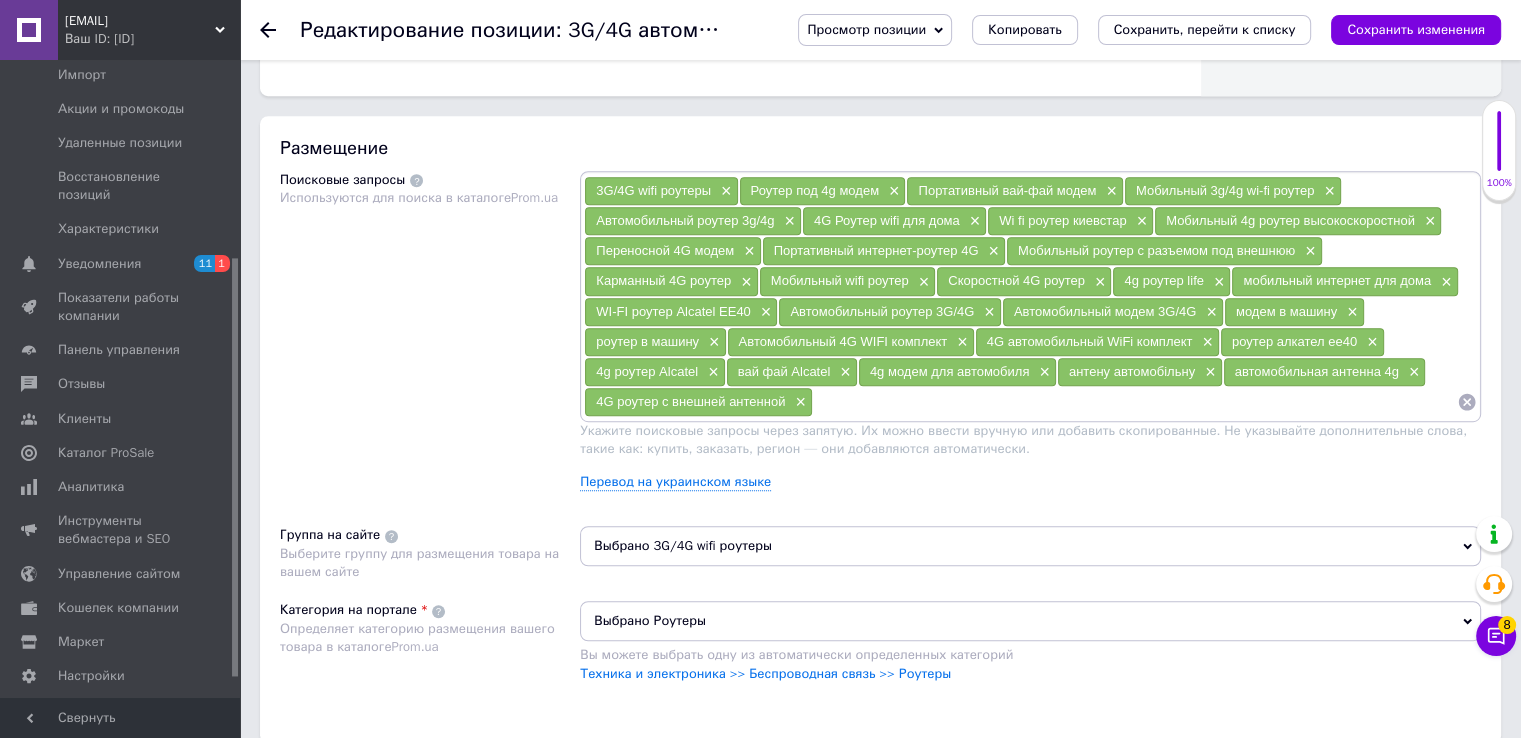 paste on "4G WiFi роутер с сим картой и внешней антенной" 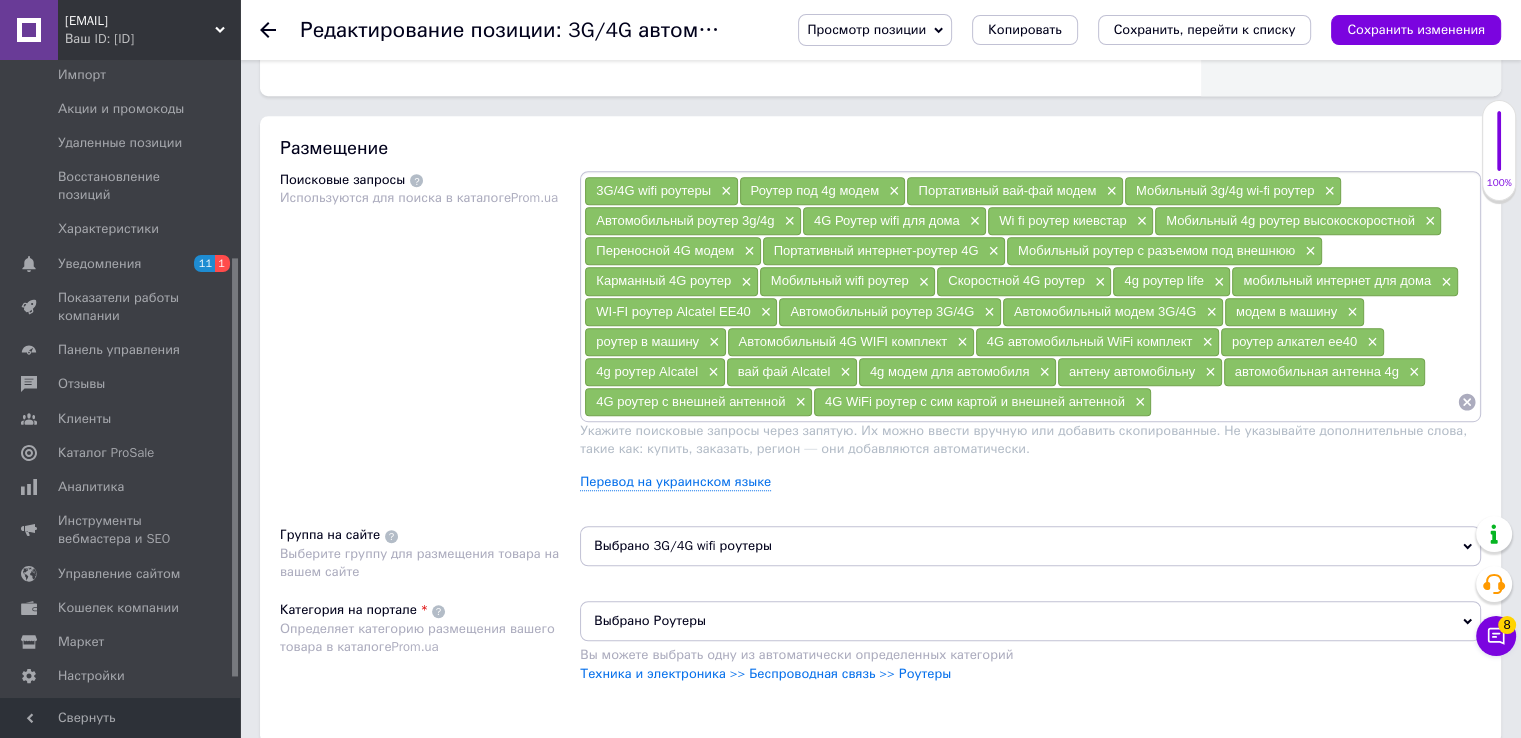 paste on "комплект 4g" 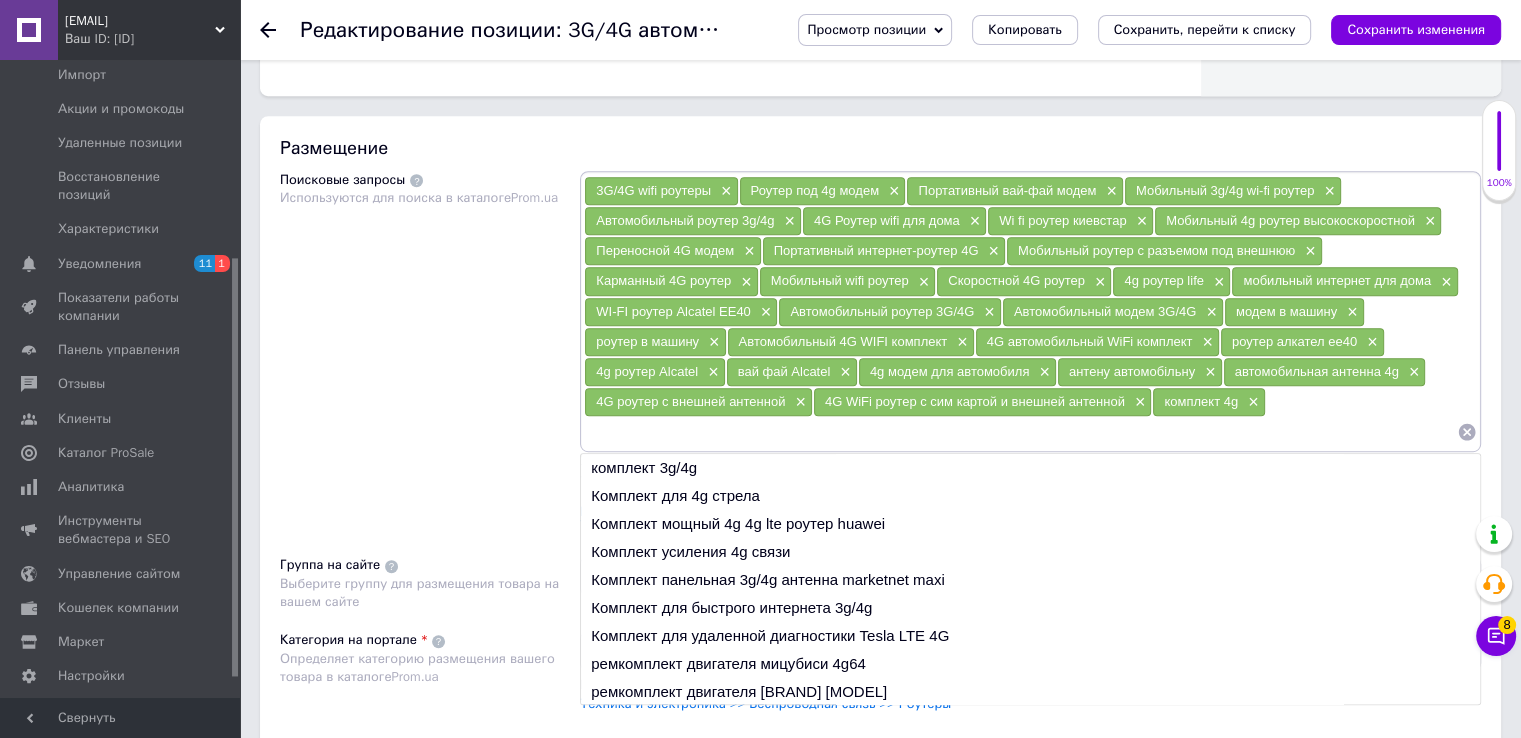 paste on "мобильный роутер с разъемом под внешнюю" 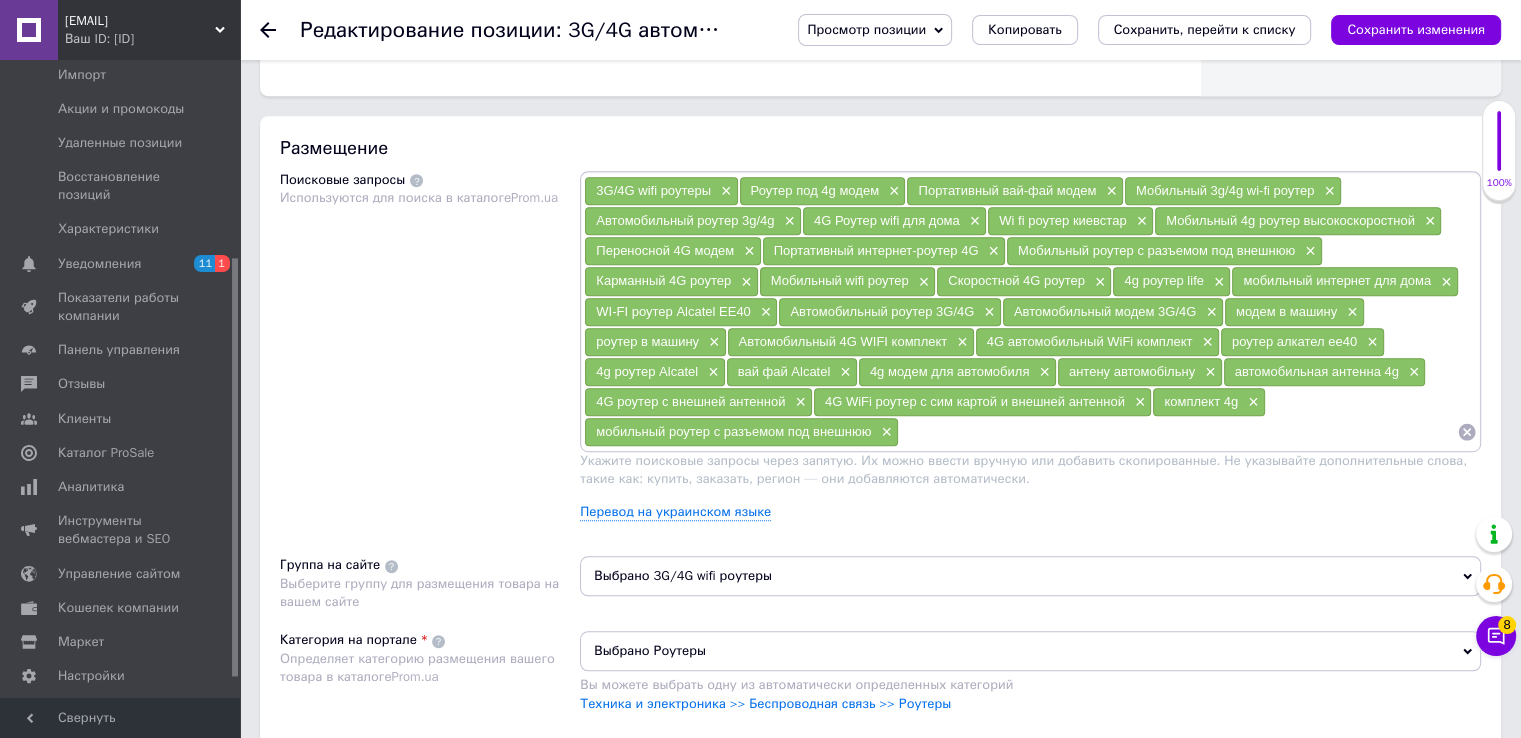 paste on "переносной роутер в украине" 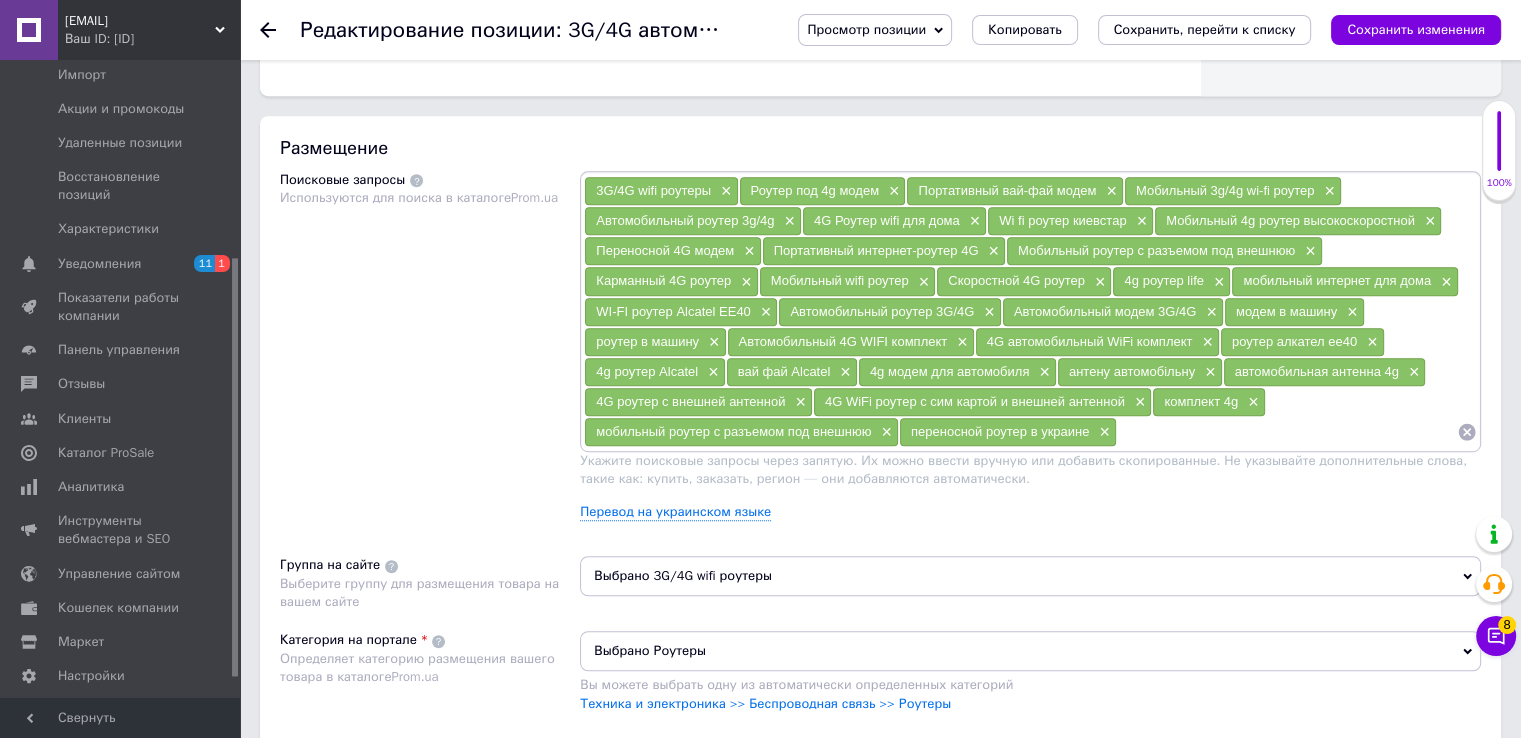 paste on "Вай фай роутер с сим картой 4G" 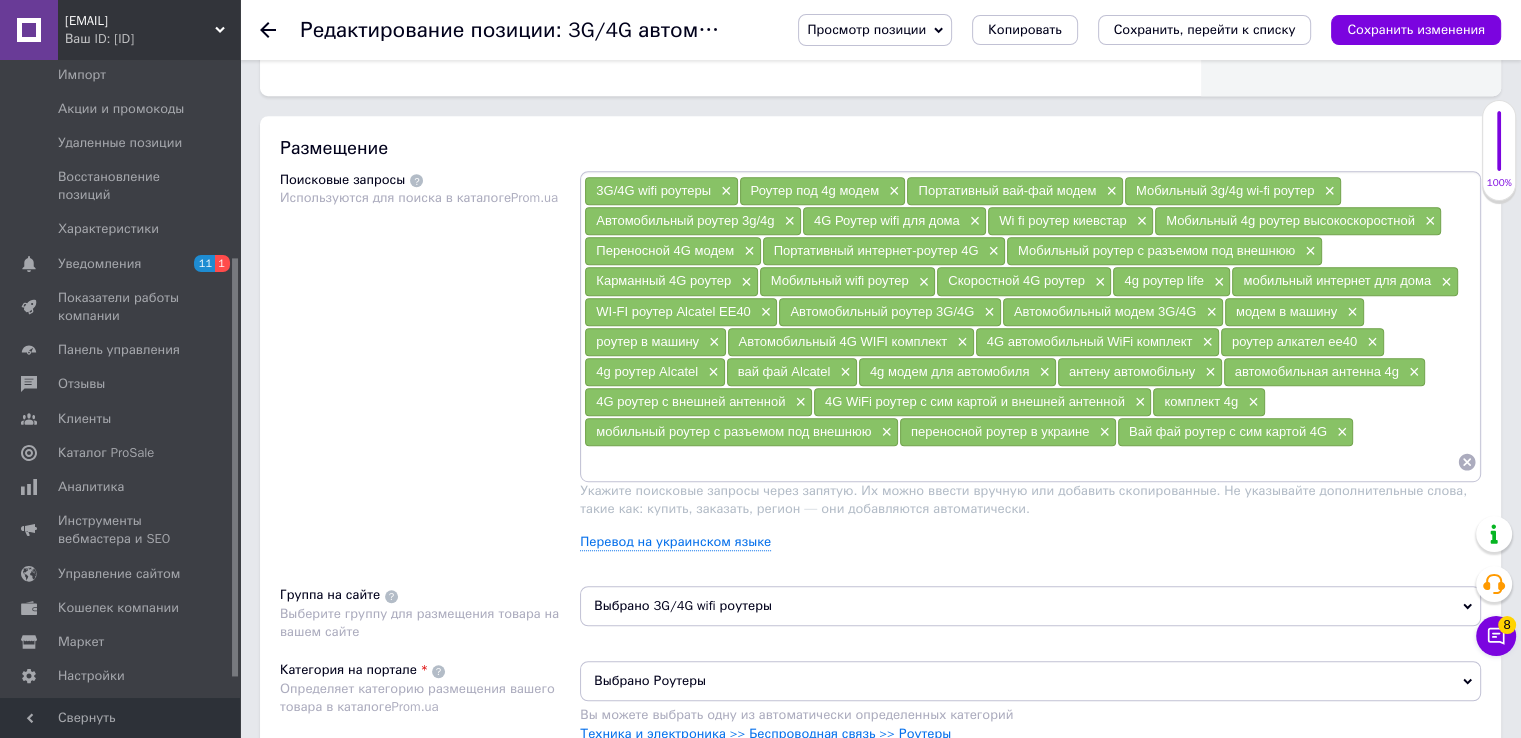 paste on "мобильный вай фай" 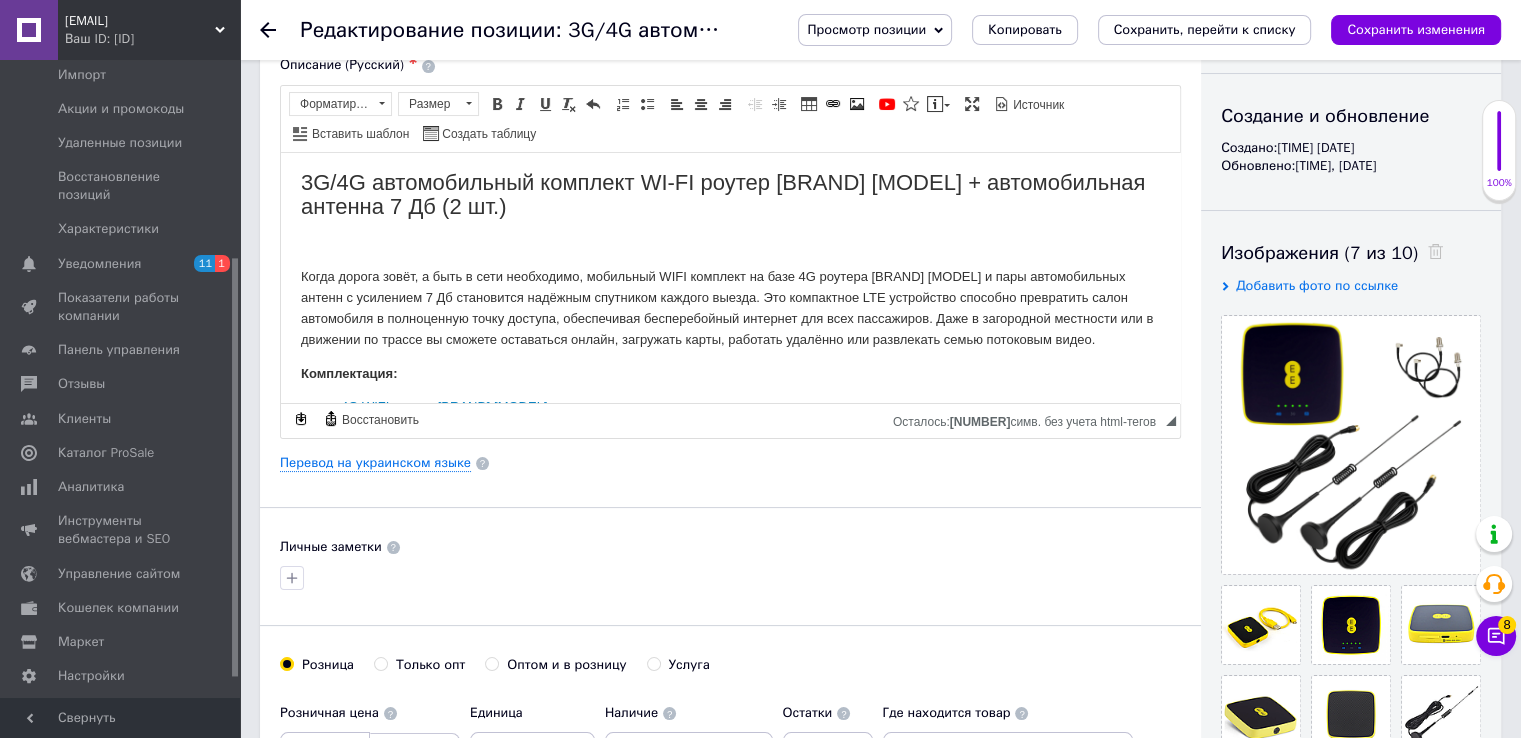 scroll, scrollTop: 100, scrollLeft: 0, axis: vertical 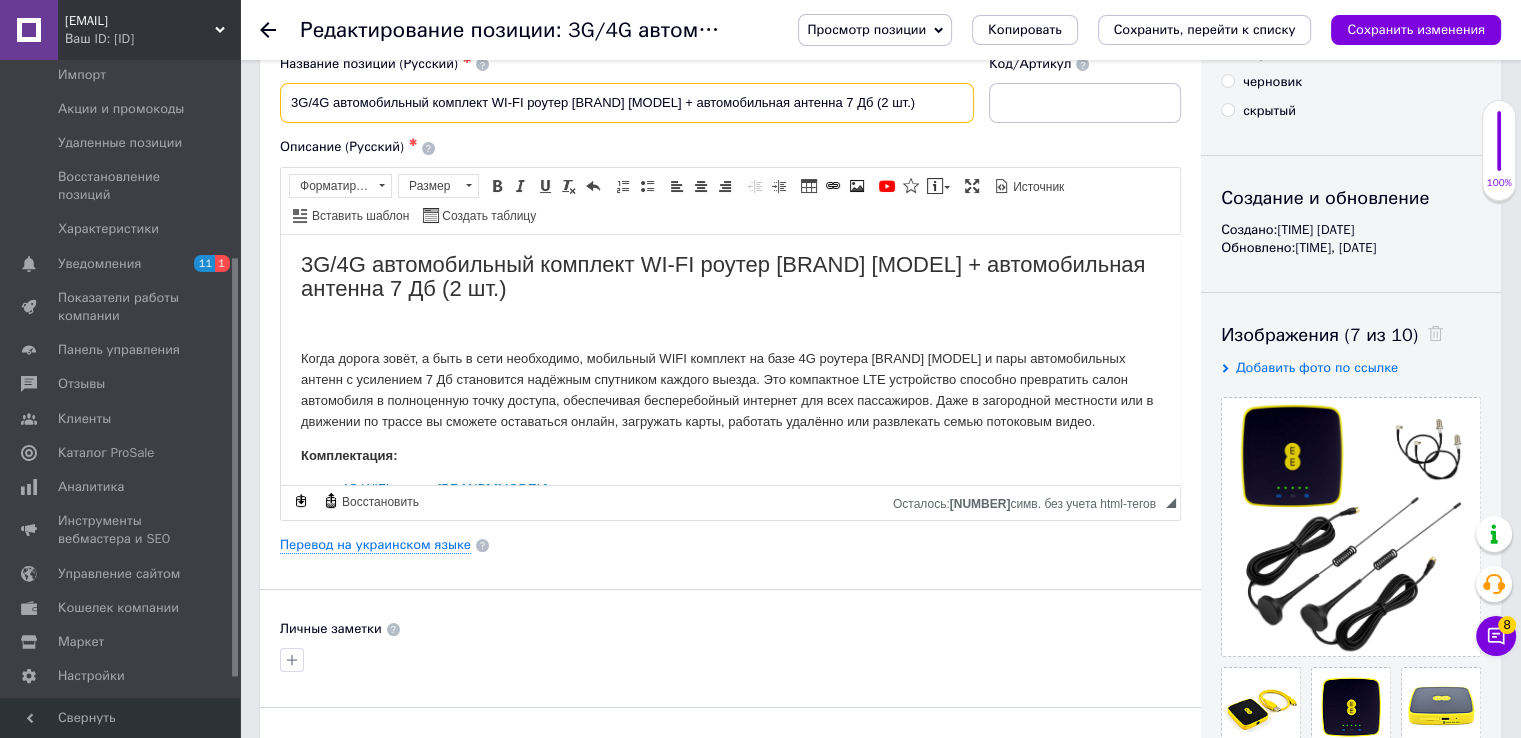 drag, startPoint x: 291, startPoint y: 106, endPoint x: 839, endPoint y: 93, distance: 548.1542 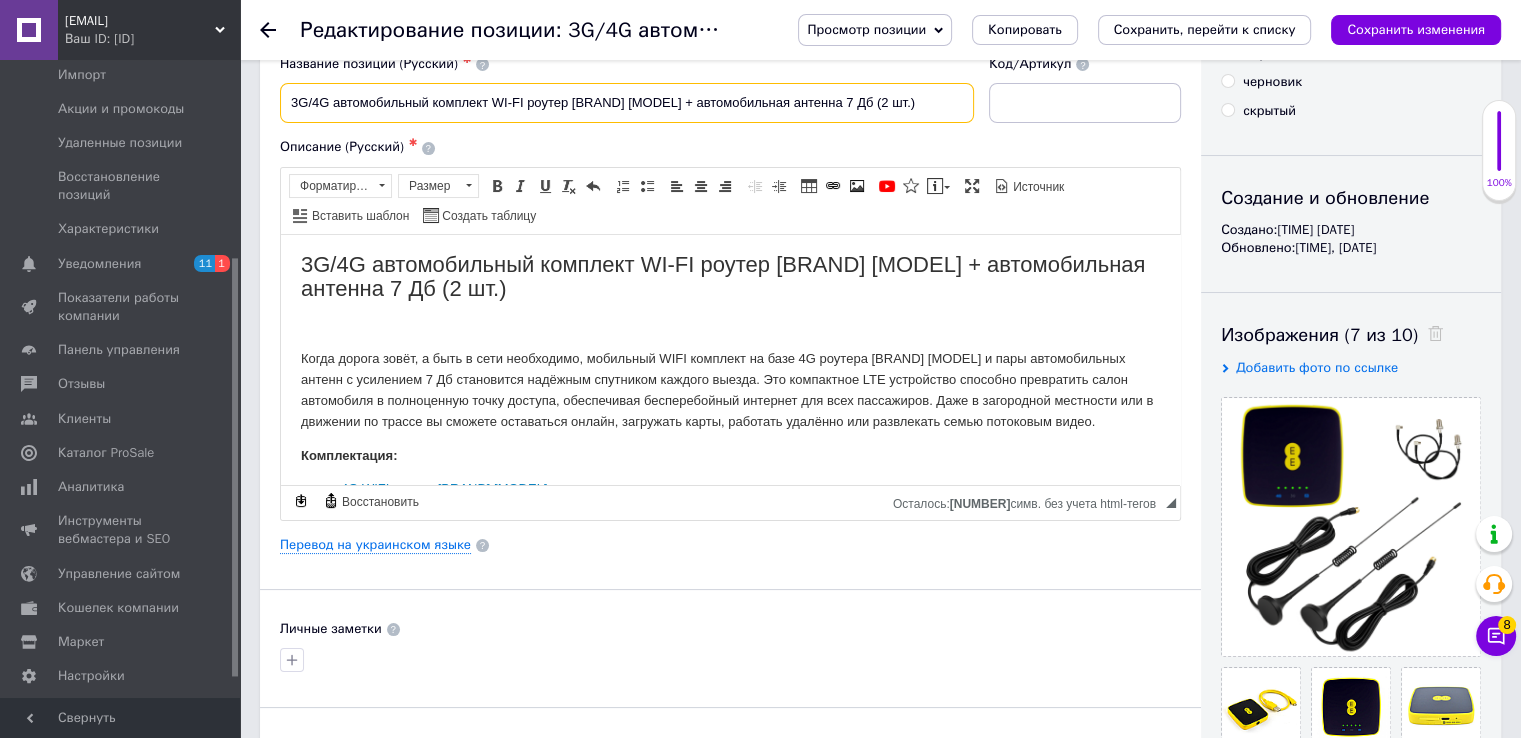 click on "3G/4G автомобильный комплект WI-FI роутер [BRAND] [MODEL] + автомобильная антенна 7 Дб (2 шт.)" at bounding box center (627, 103) 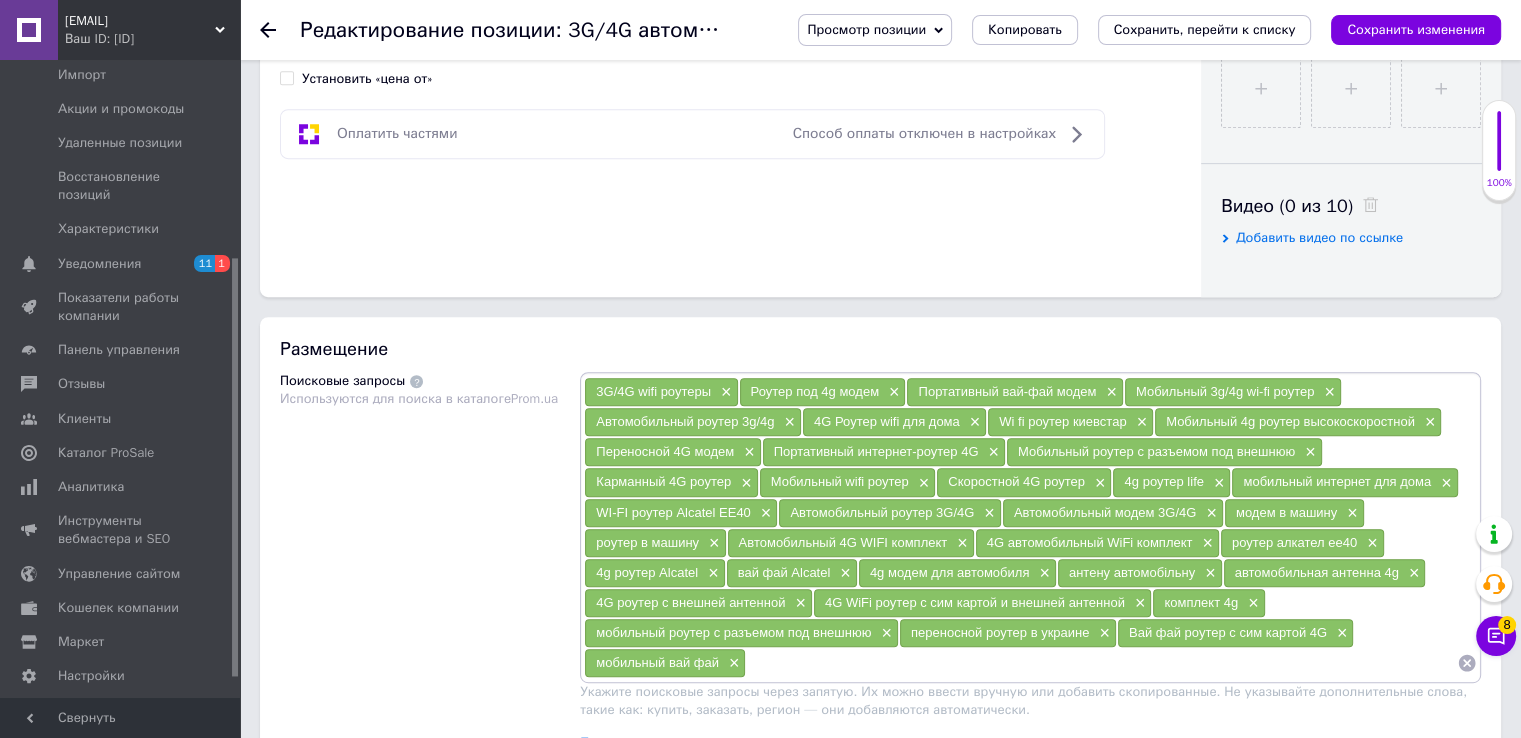 scroll, scrollTop: 1000, scrollLeft: 0, axis: vertical 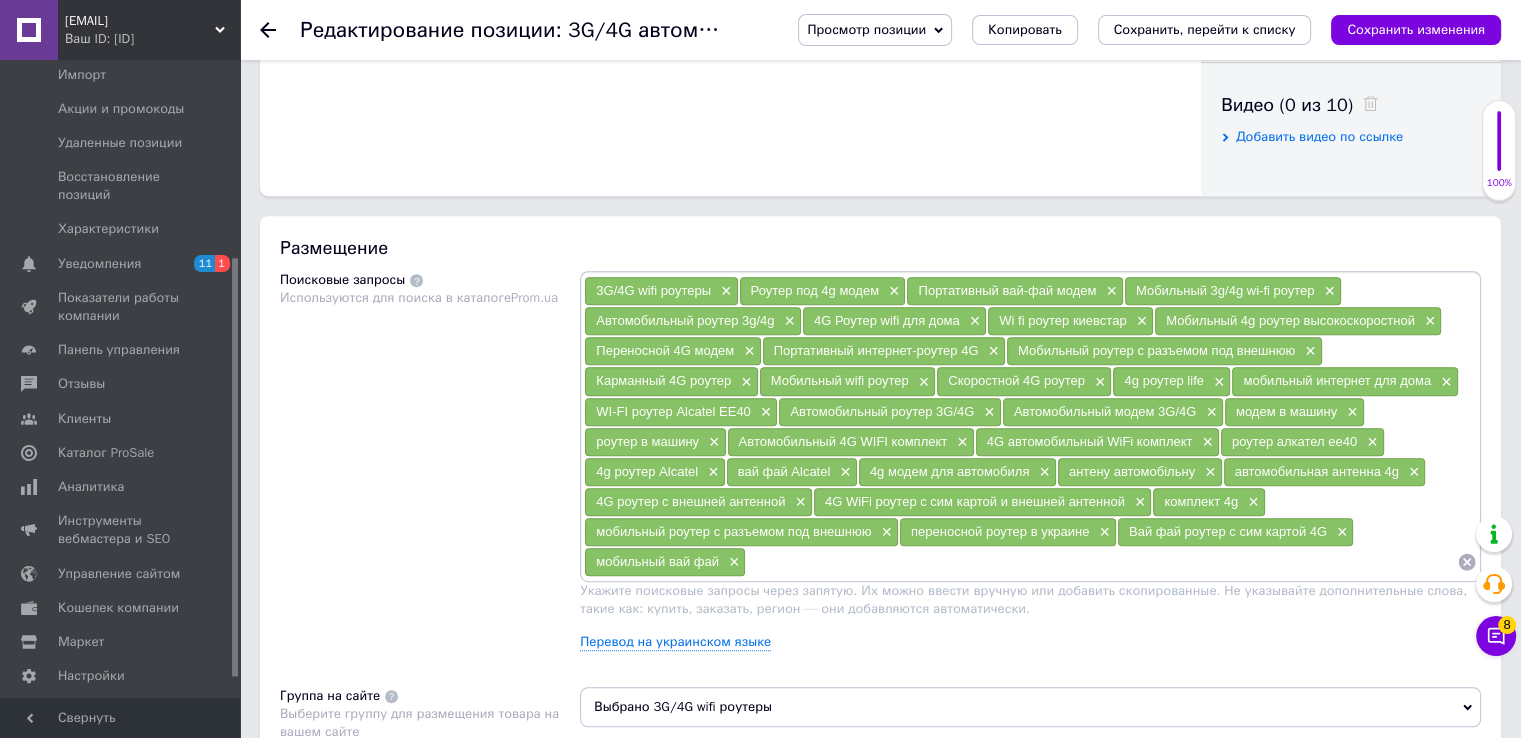 click at bounding box center (1101, 562) 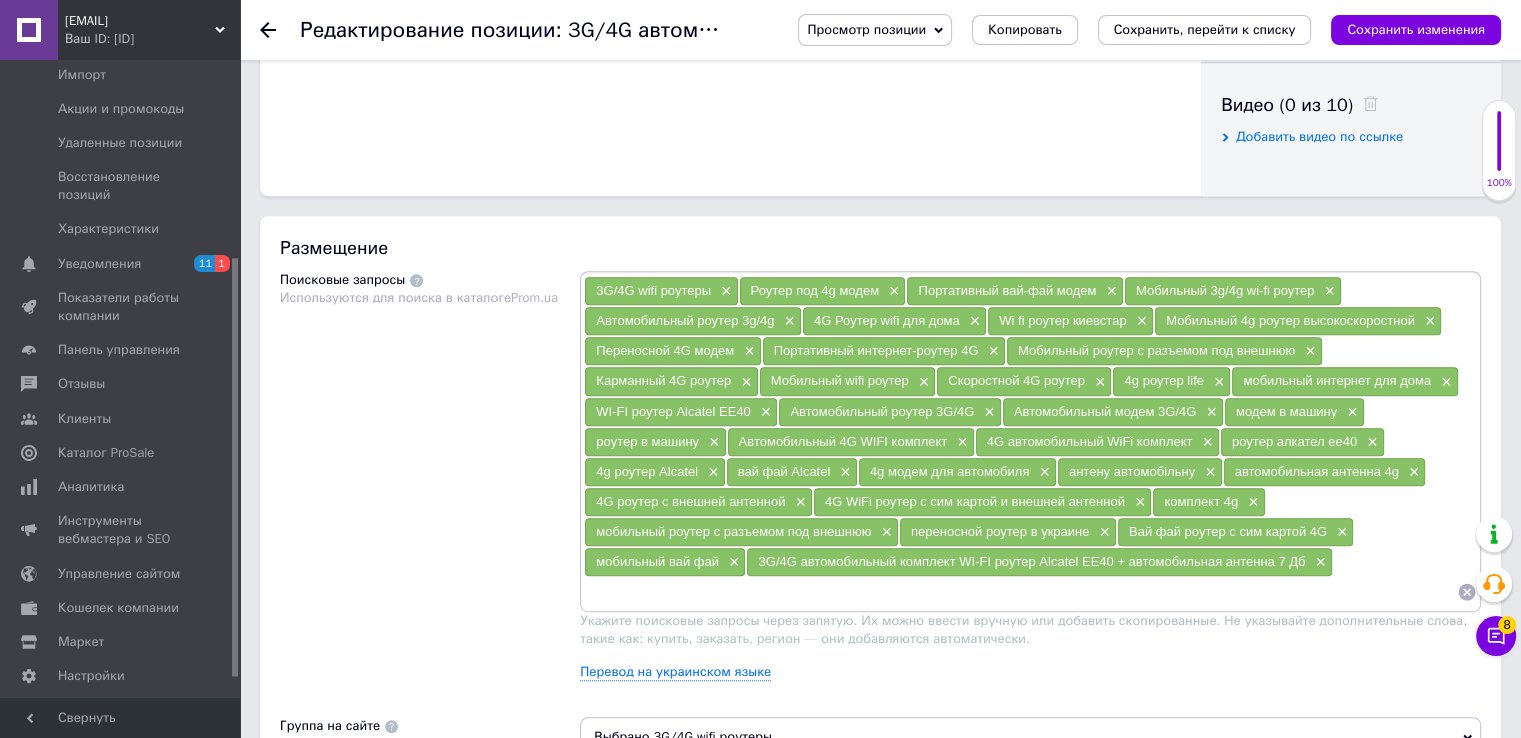 click on "Сохранить изменения" at bounding box center [1416, 29] 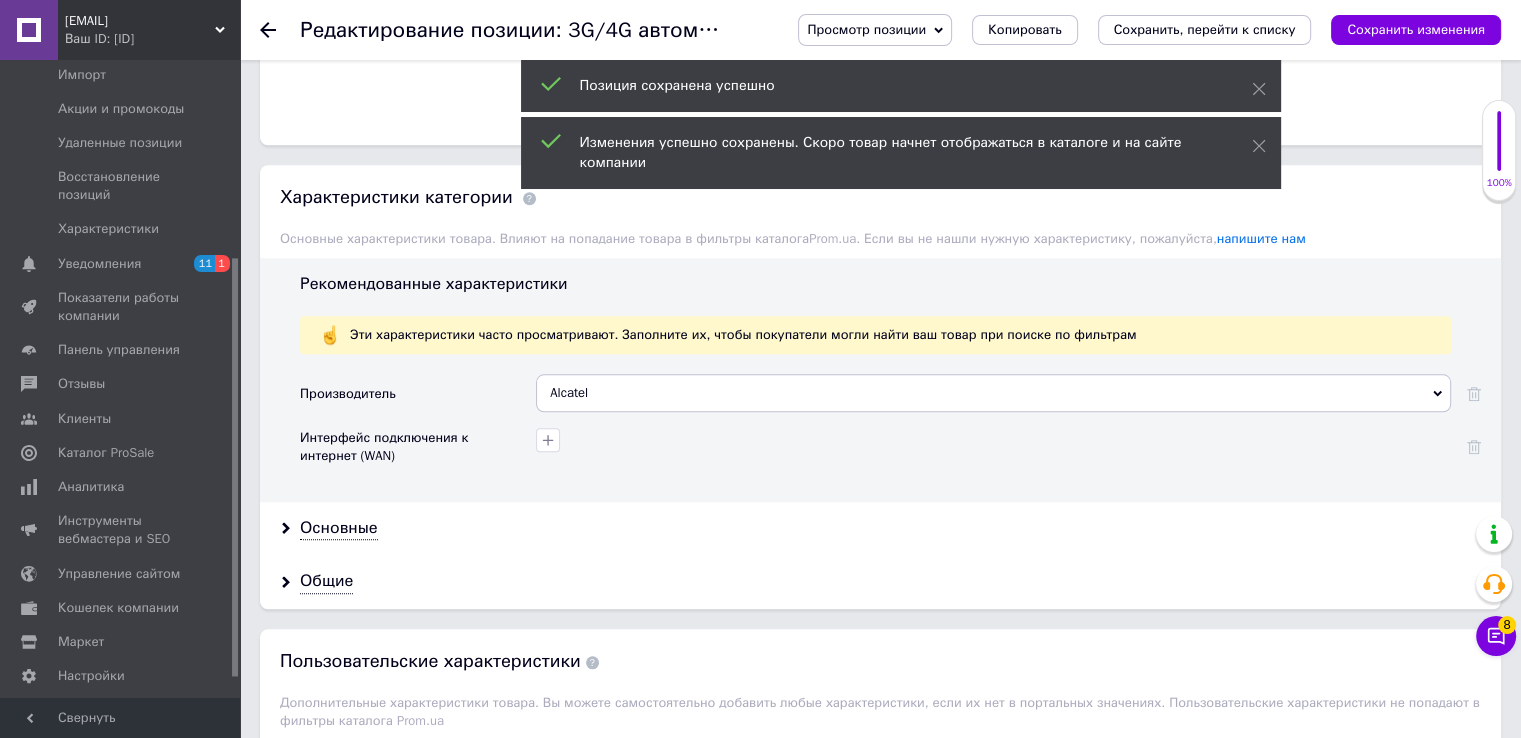 scroll, scrollTop: 2000, scrollLeft: 0, axis: vertical 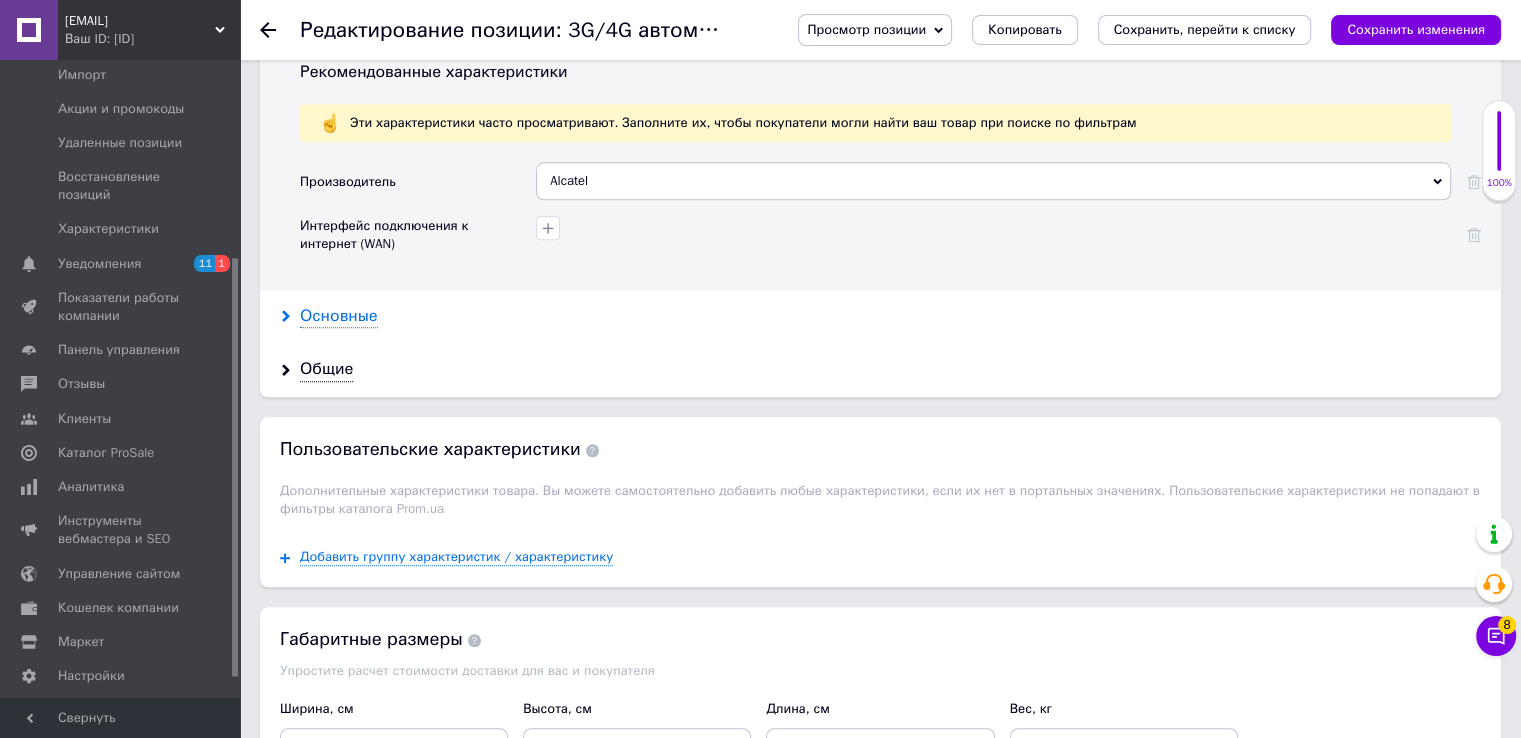 click on "Основные" at bounding box center (339, 316) 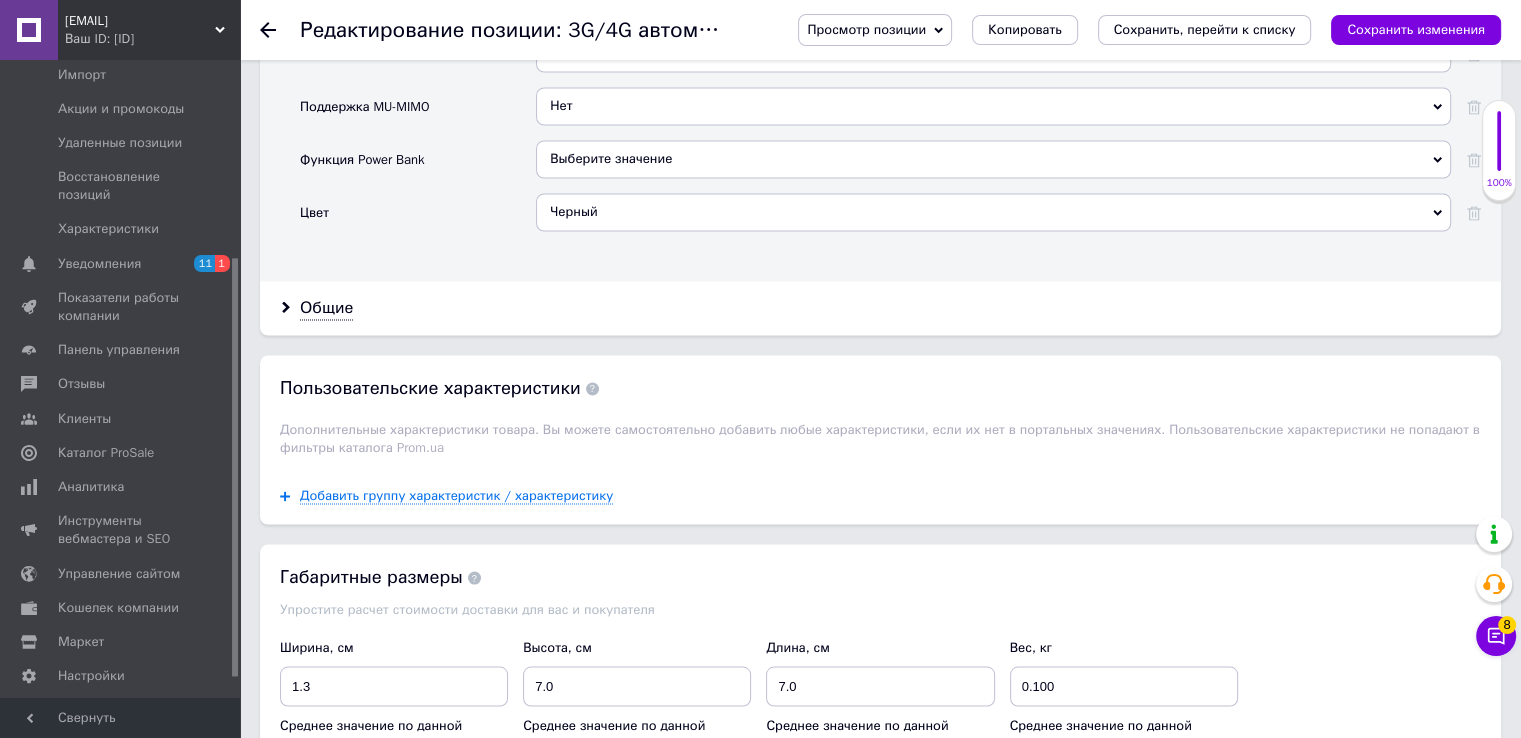 scroll, scrollTop: 3500, scrollLeft: 0, axis: vertical 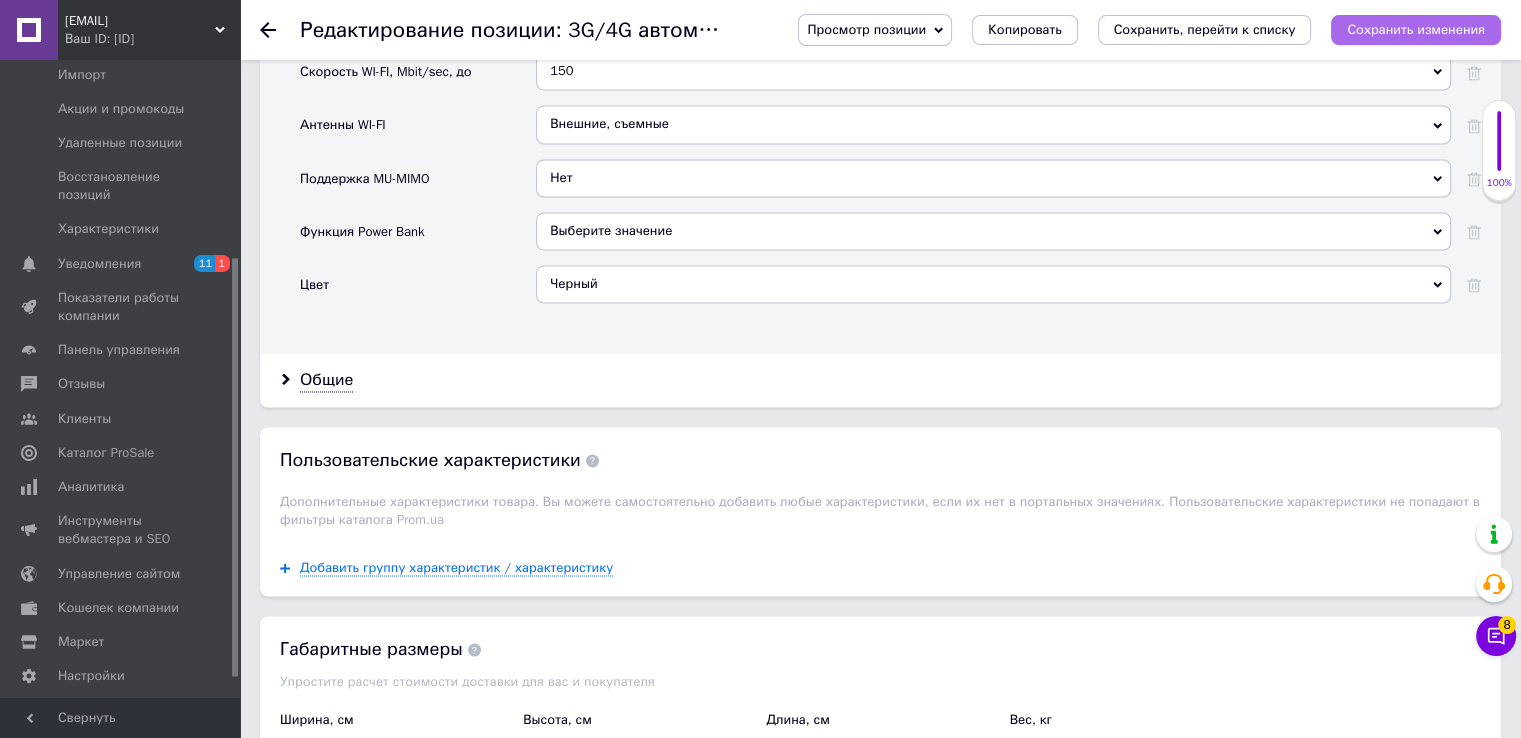 click on "Сохранить изменения" at bounding box center (1416, 30) 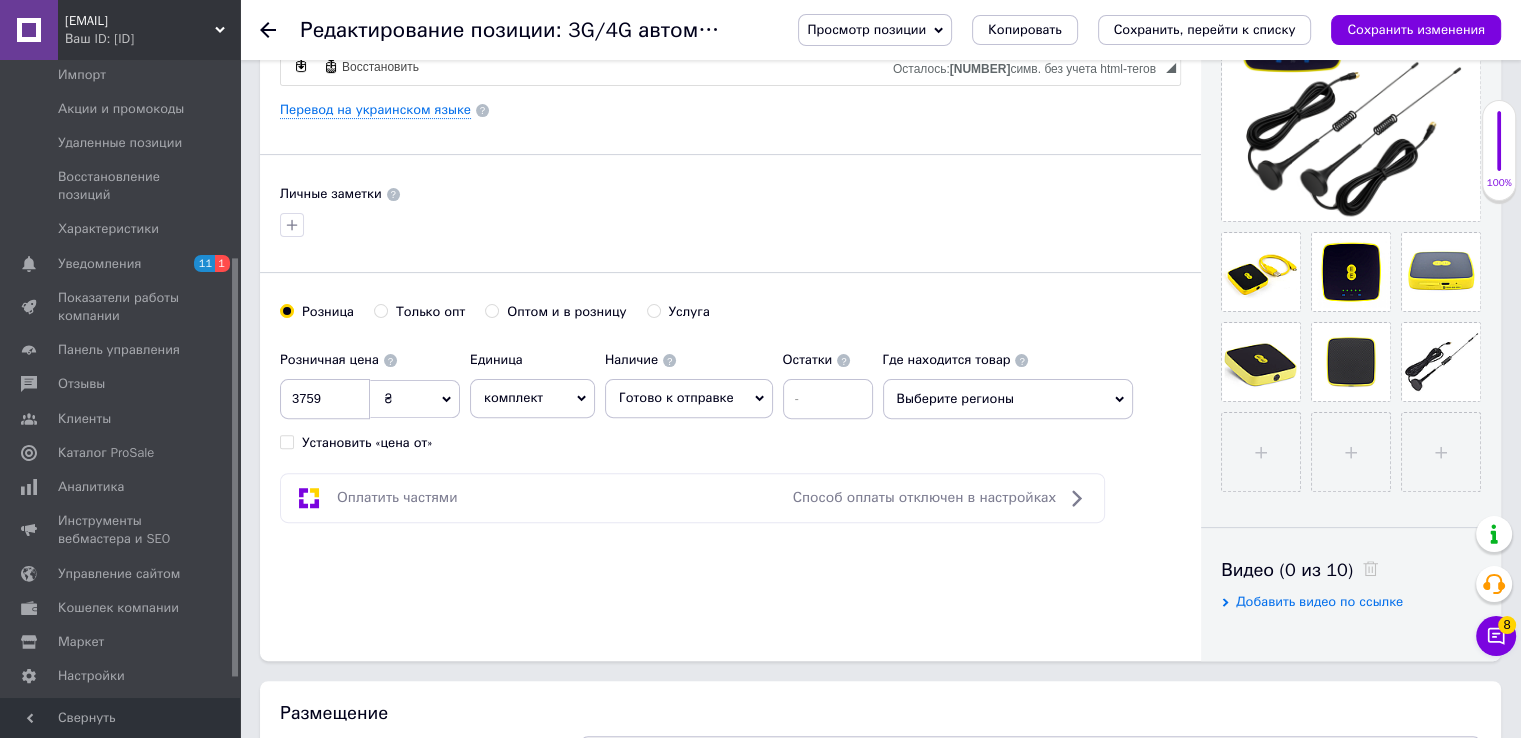scroll, scrollTop: 500, scrollLeft: 0, axis: vertical 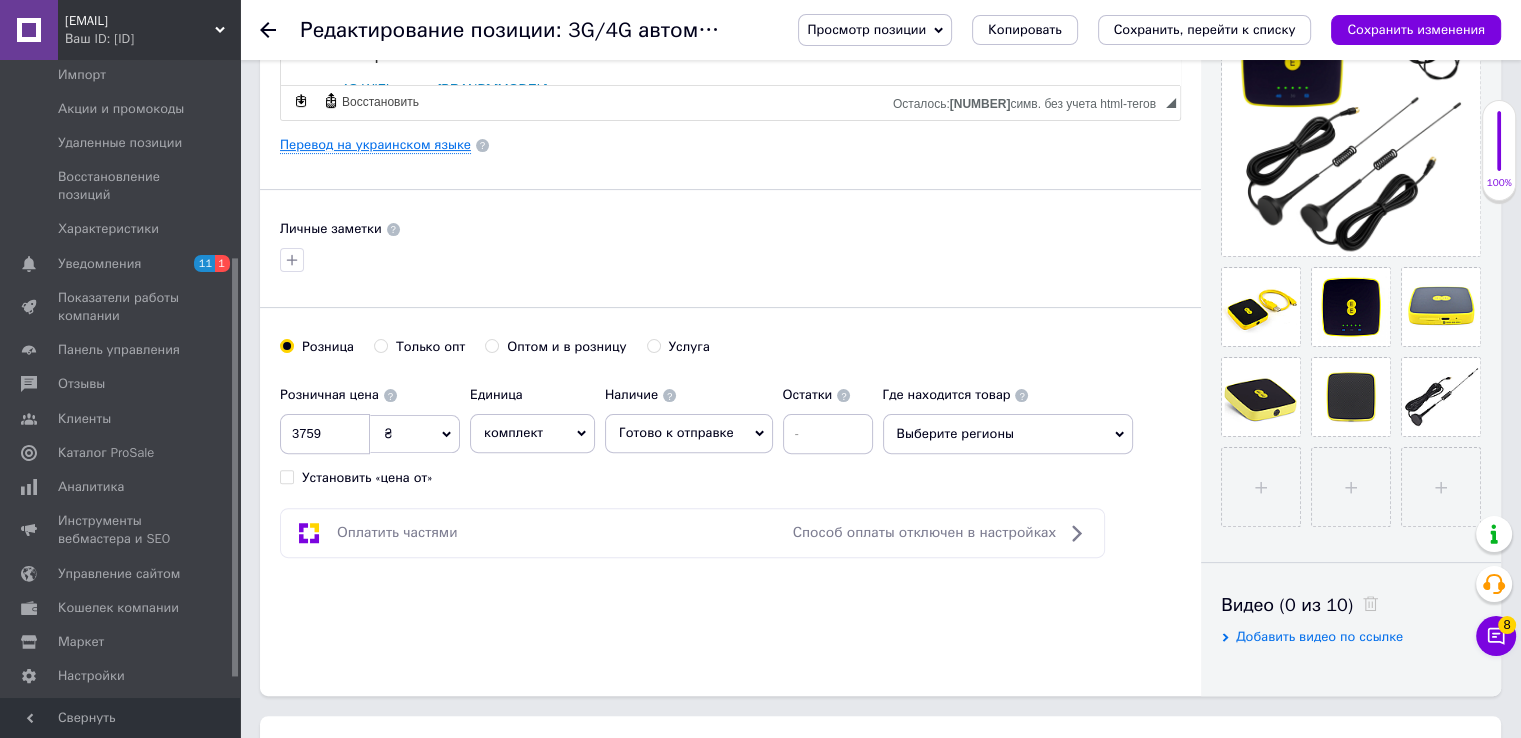 click on "Перевод на украинском языке" at bounding box center (375, 145) 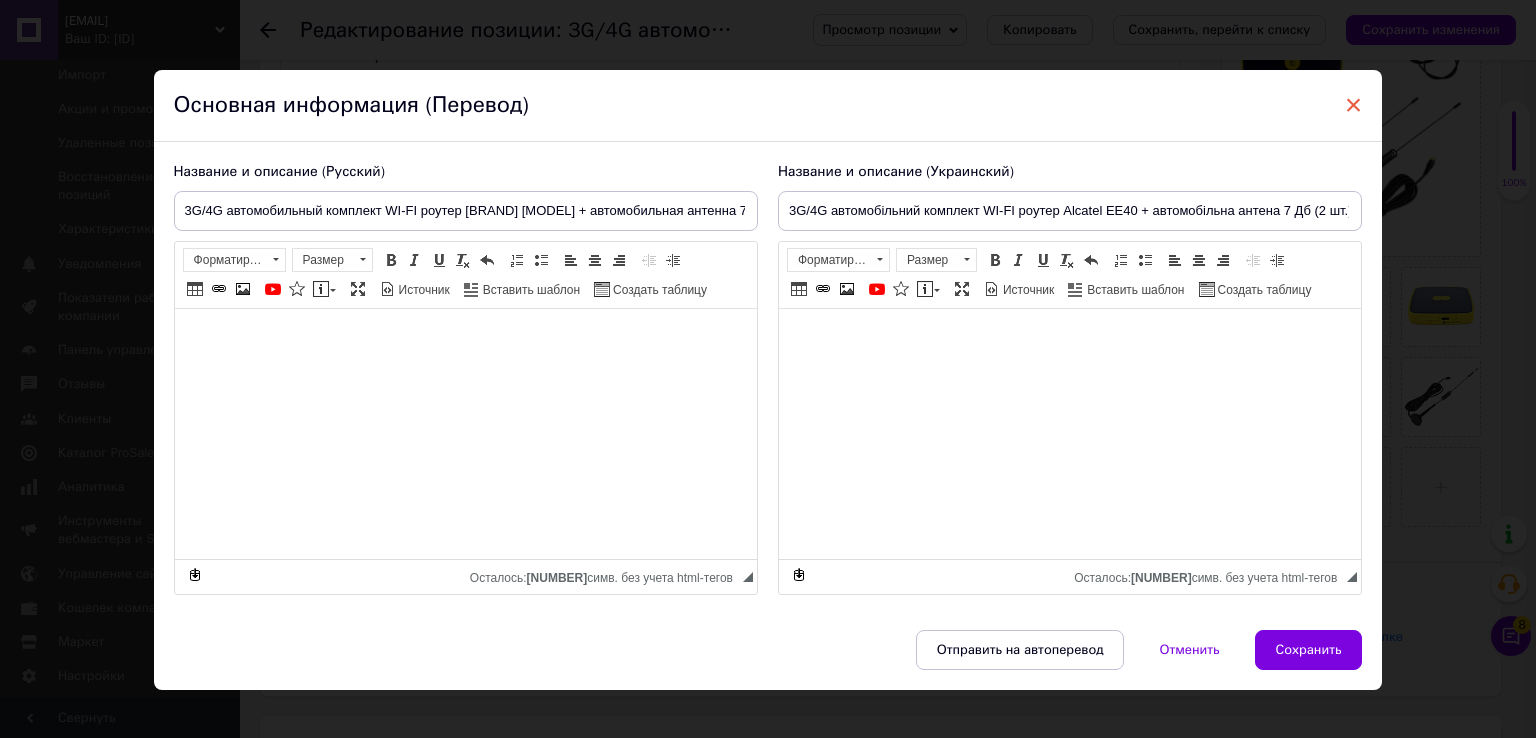 click on "×" at bounding box center [1354, 105] 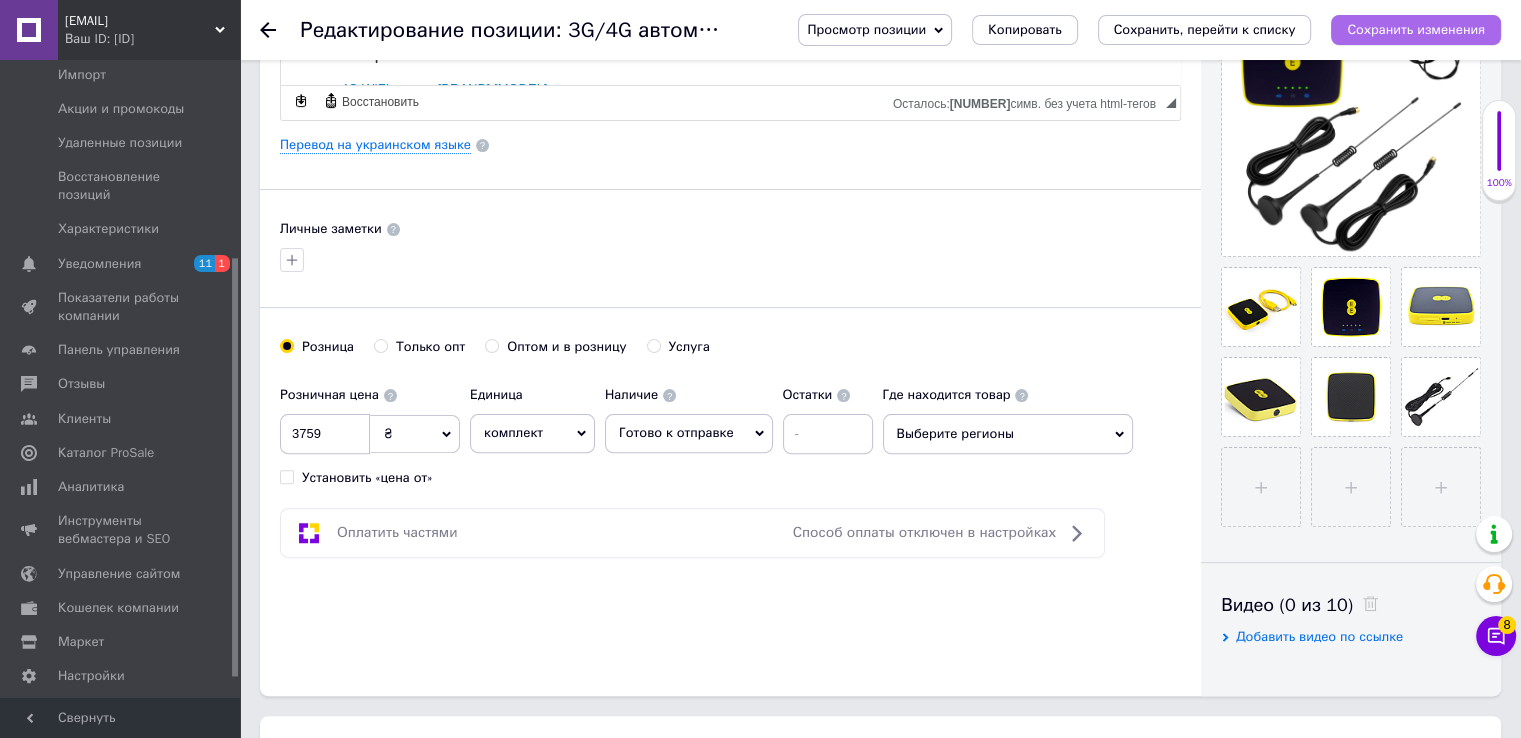 click on "Сохранить изменения" at bounding box center [1416, 29] 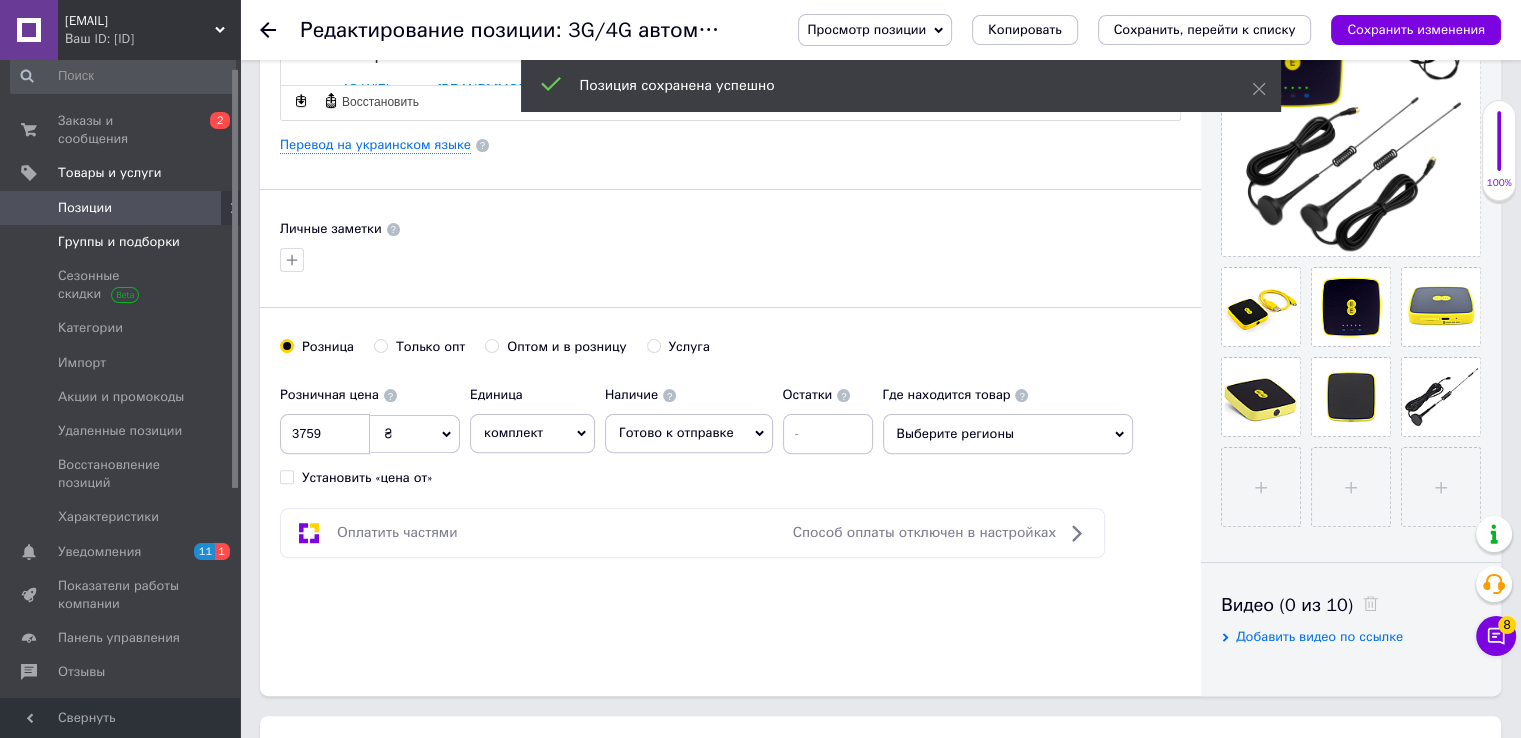scroll, scrollTop: 0, scrollLeft: 0, axis: both 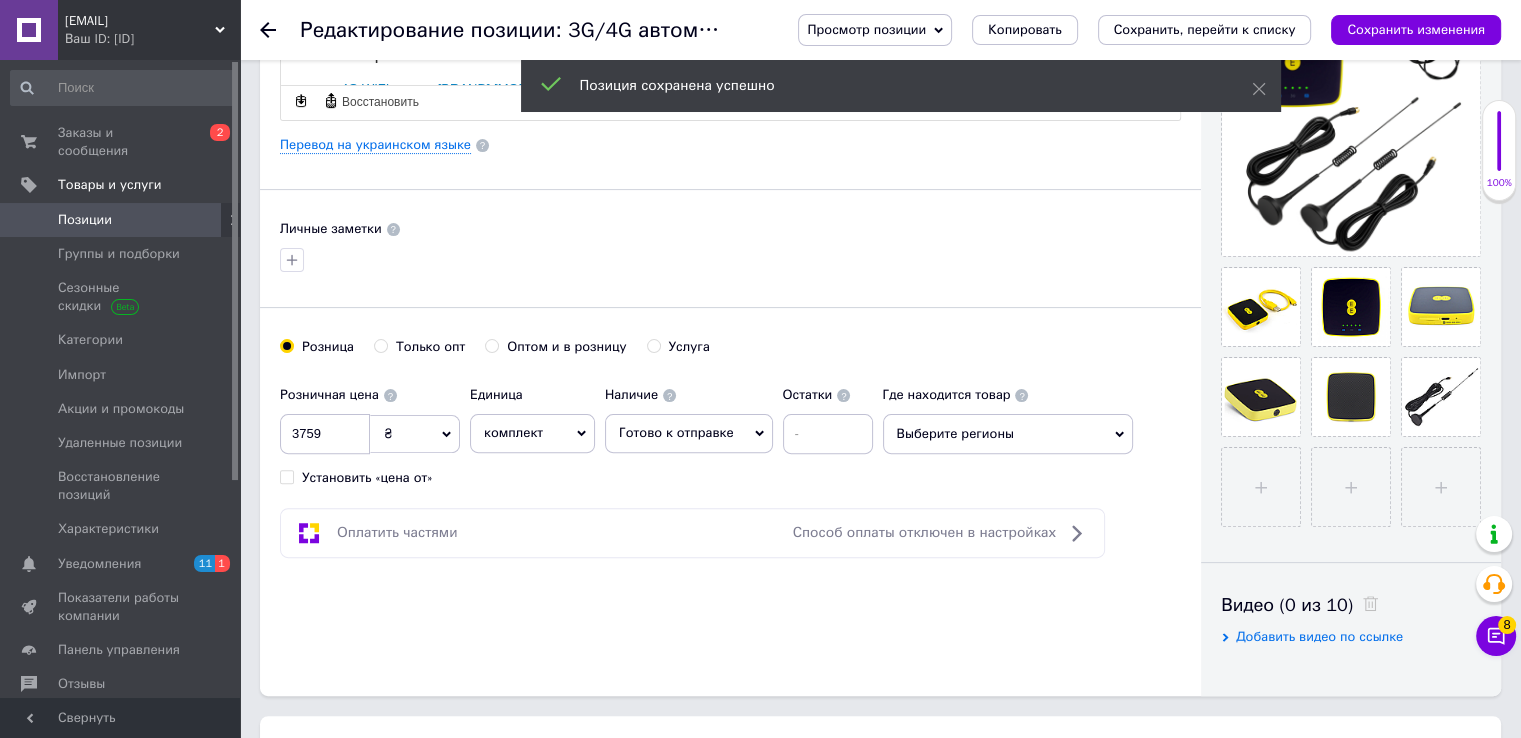 click on "Позиции" at bounding box center (121, 220) 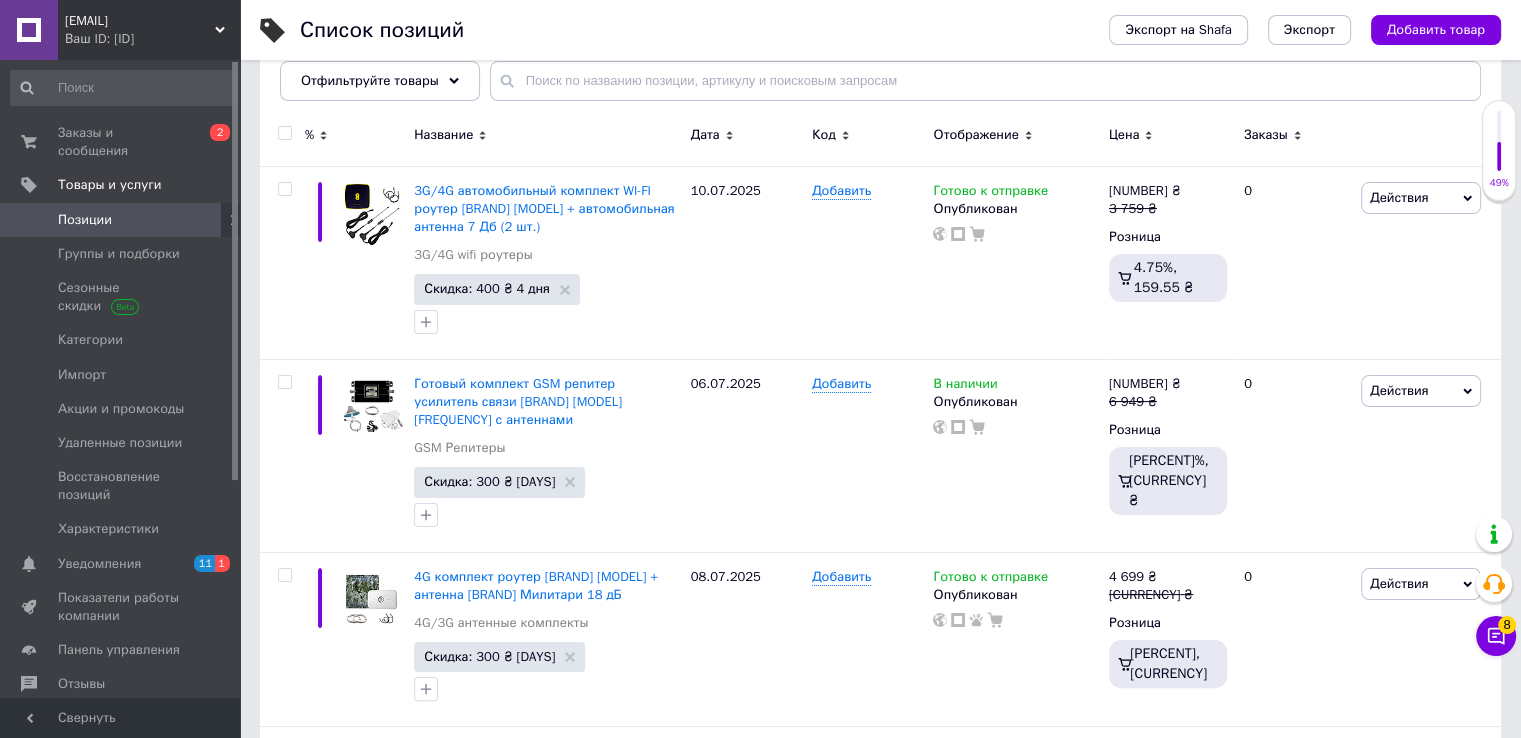 scroll, scrollTop: 300, scrollLeft: 0, axis: vertical 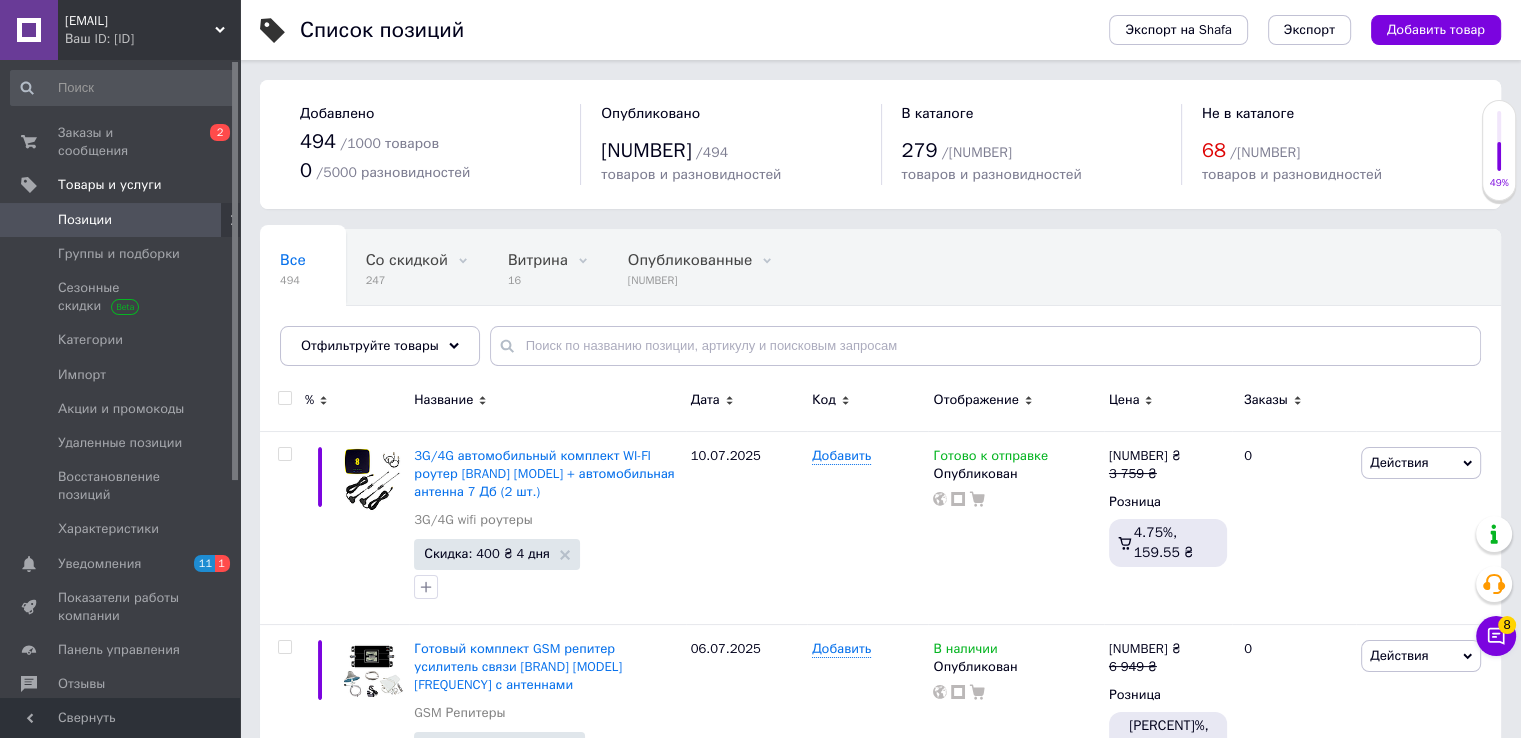 click on "Ваш ID: [ID]" at bounding box center [152, 39] 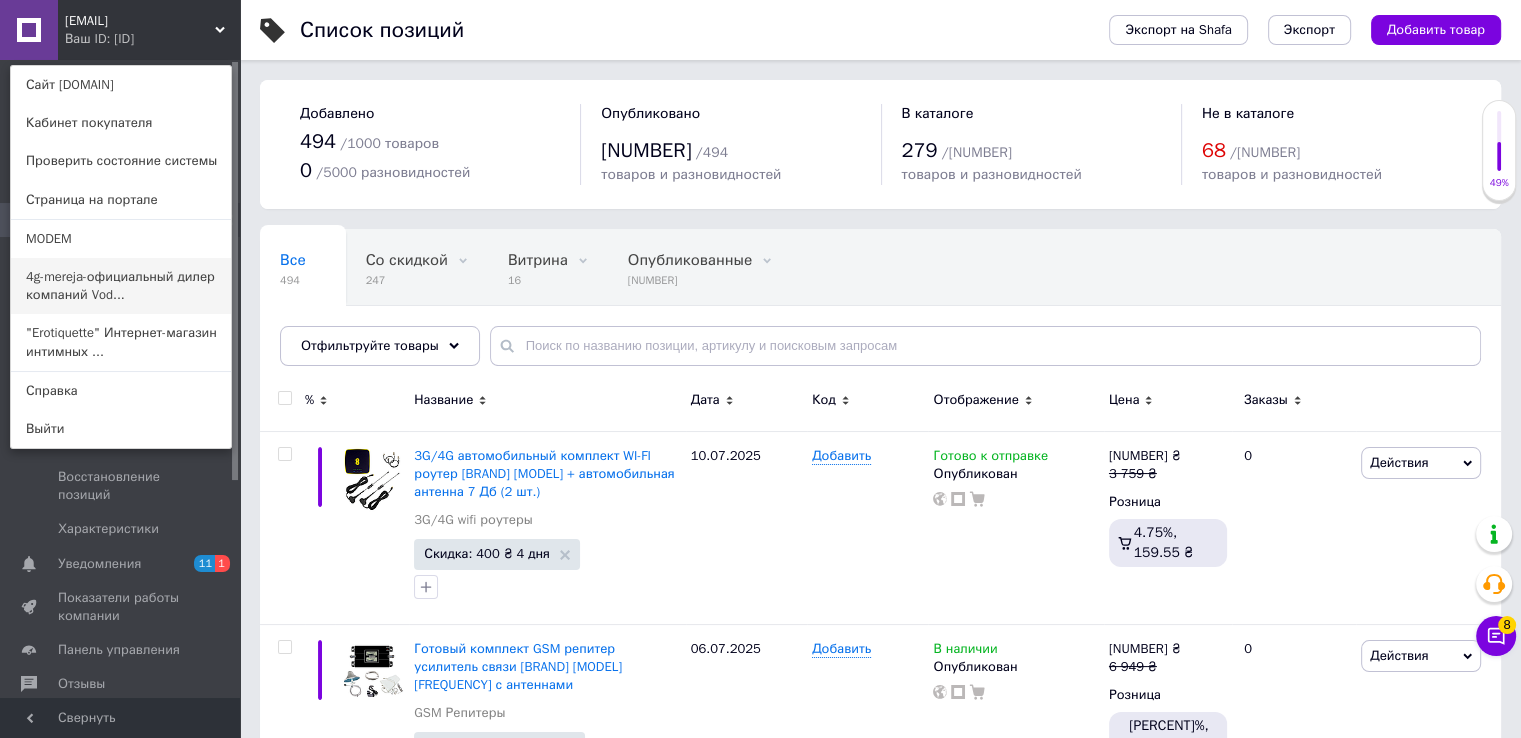click on "4g-mereja-официальный дилер компаний Vod..." at bounding box center (121, 286) 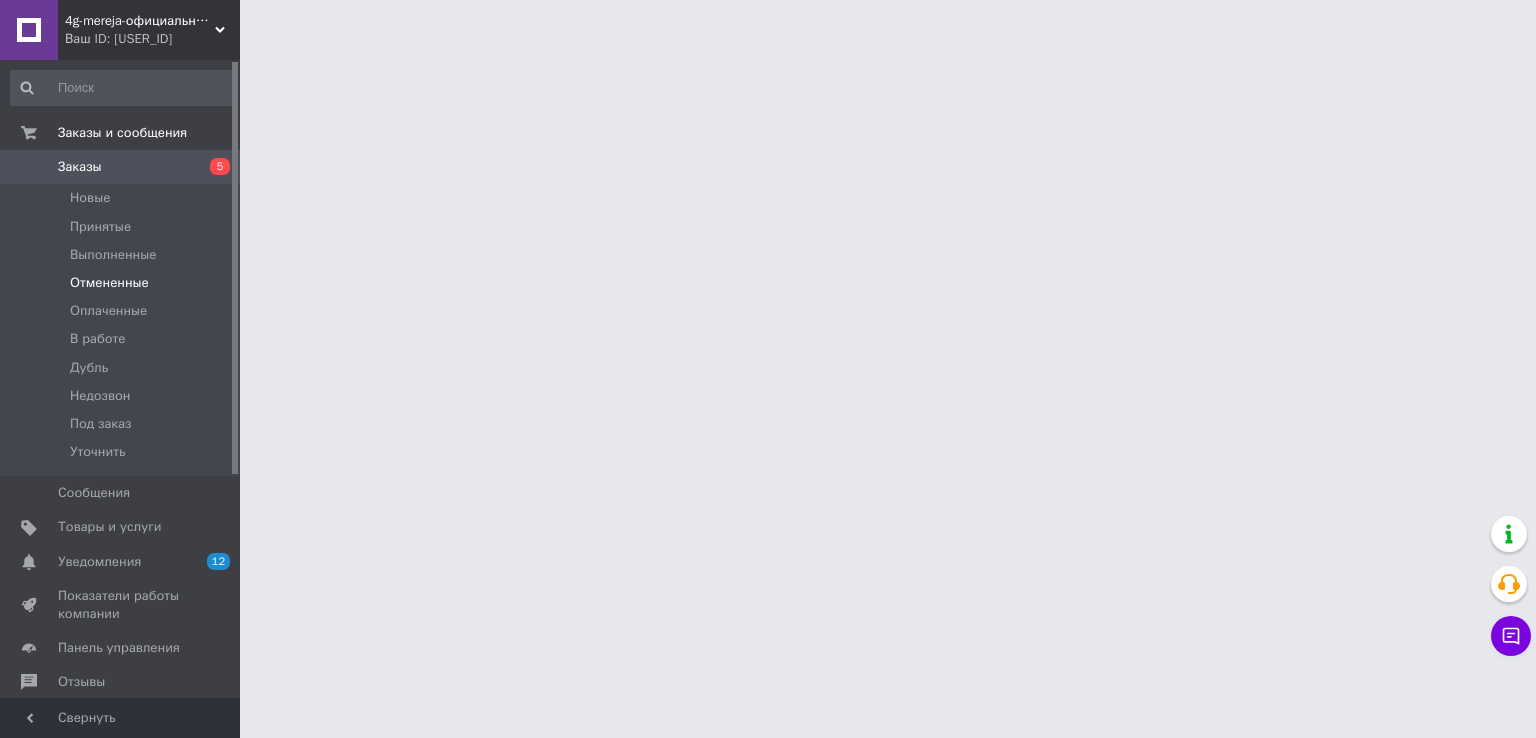 scroll, scrollTop: 0, scrollLeft: 0, axis: both 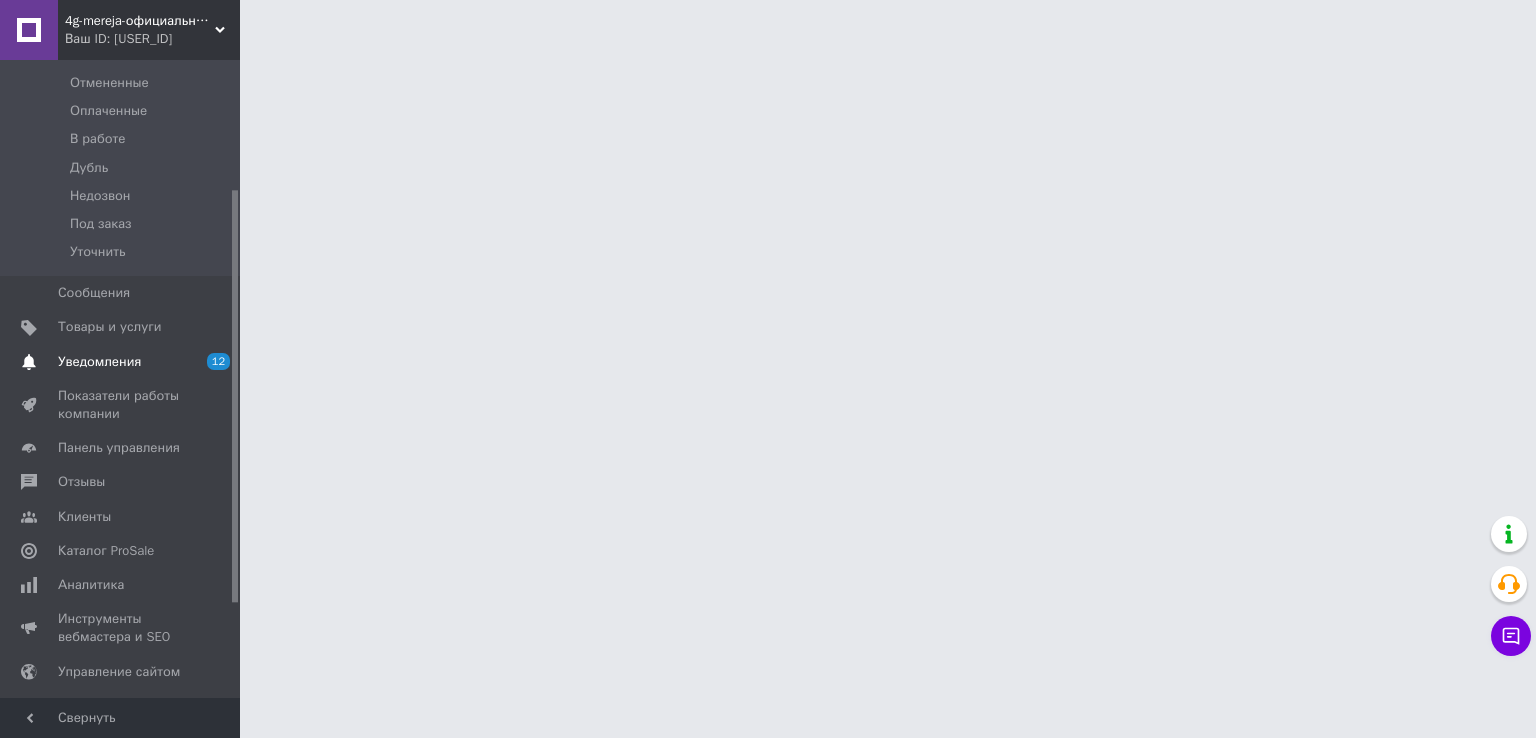 click on "Товары и услуги" at bounding box center [110, 327] 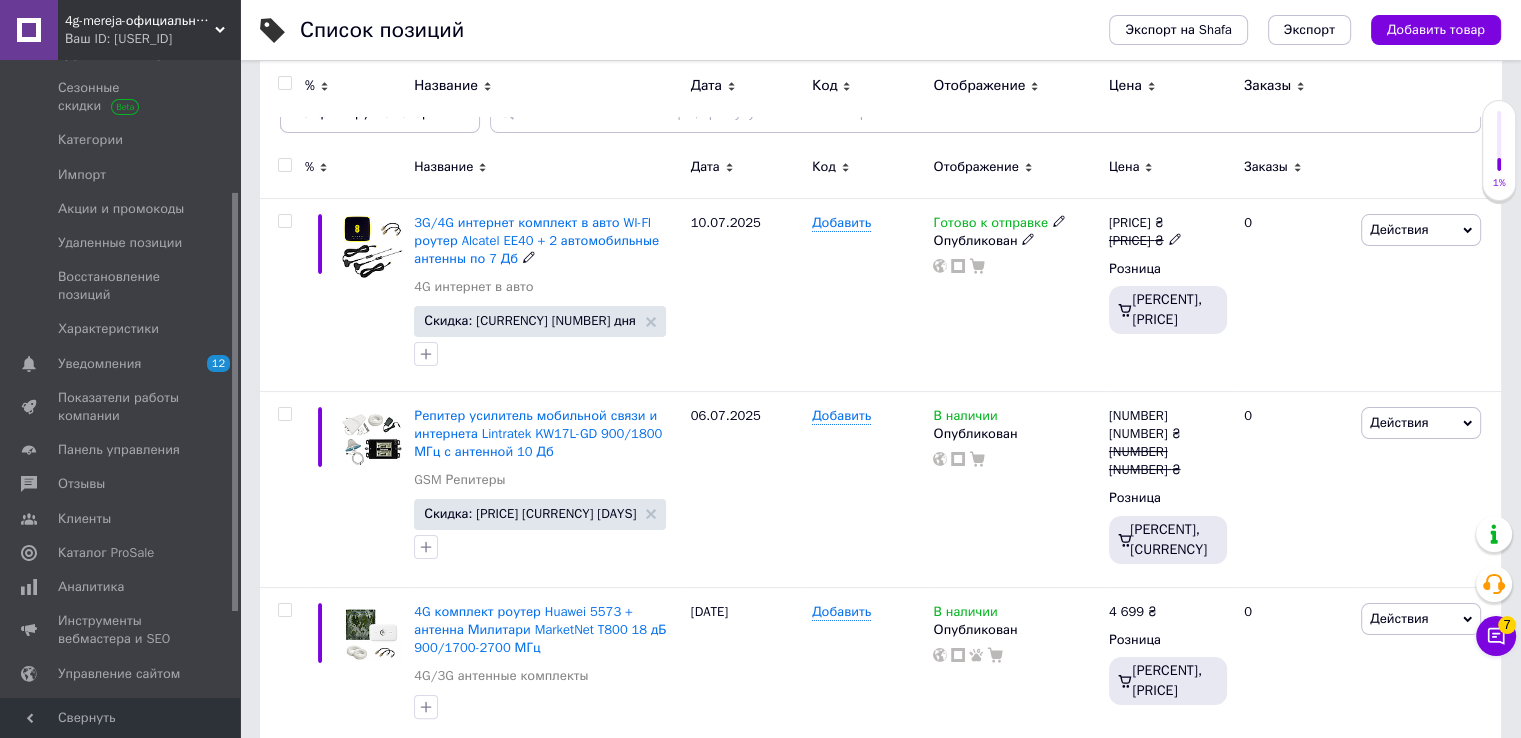 scroll, scrollTop: 200, scrollLeft: 0, axis: vertical 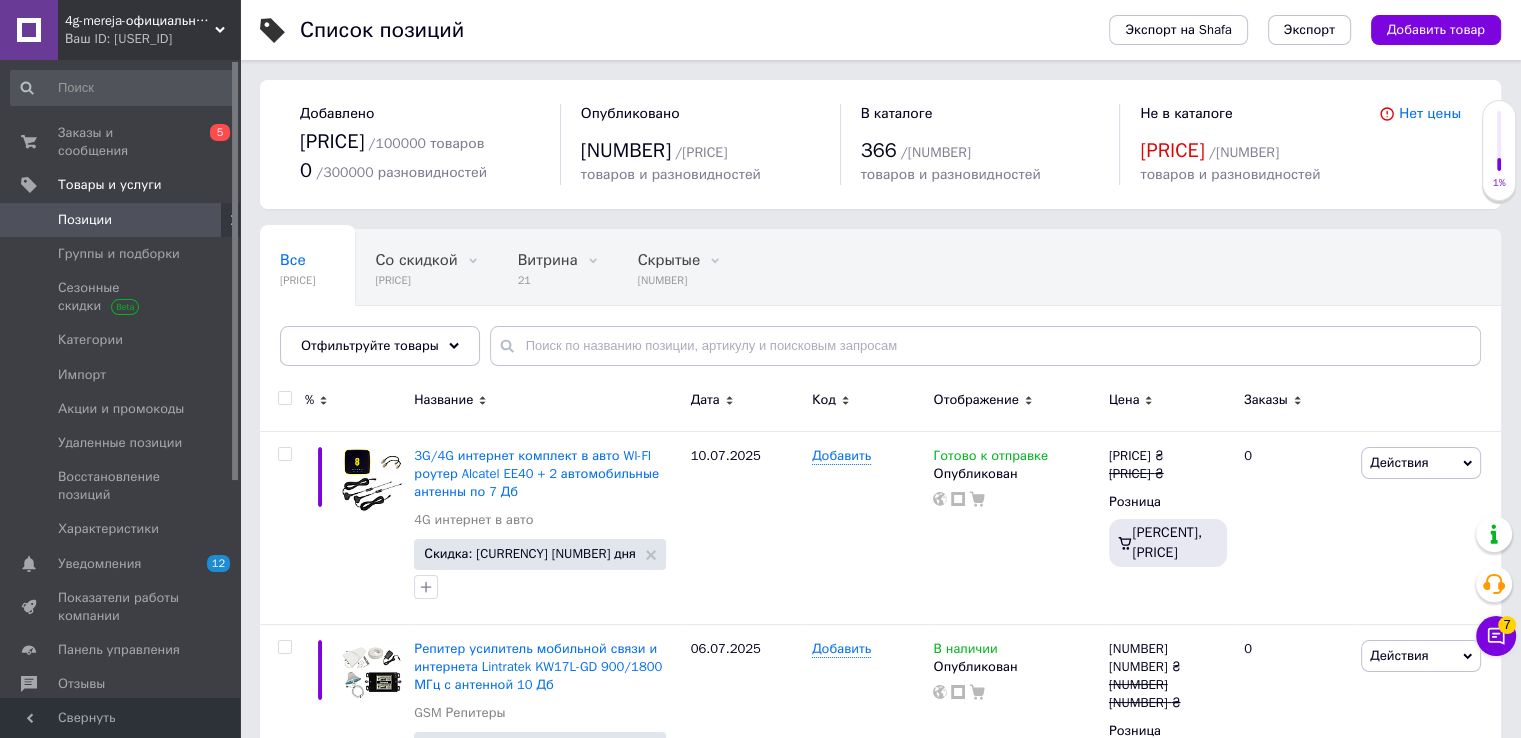 click on "Позиции" at bounding box center [121, 220] 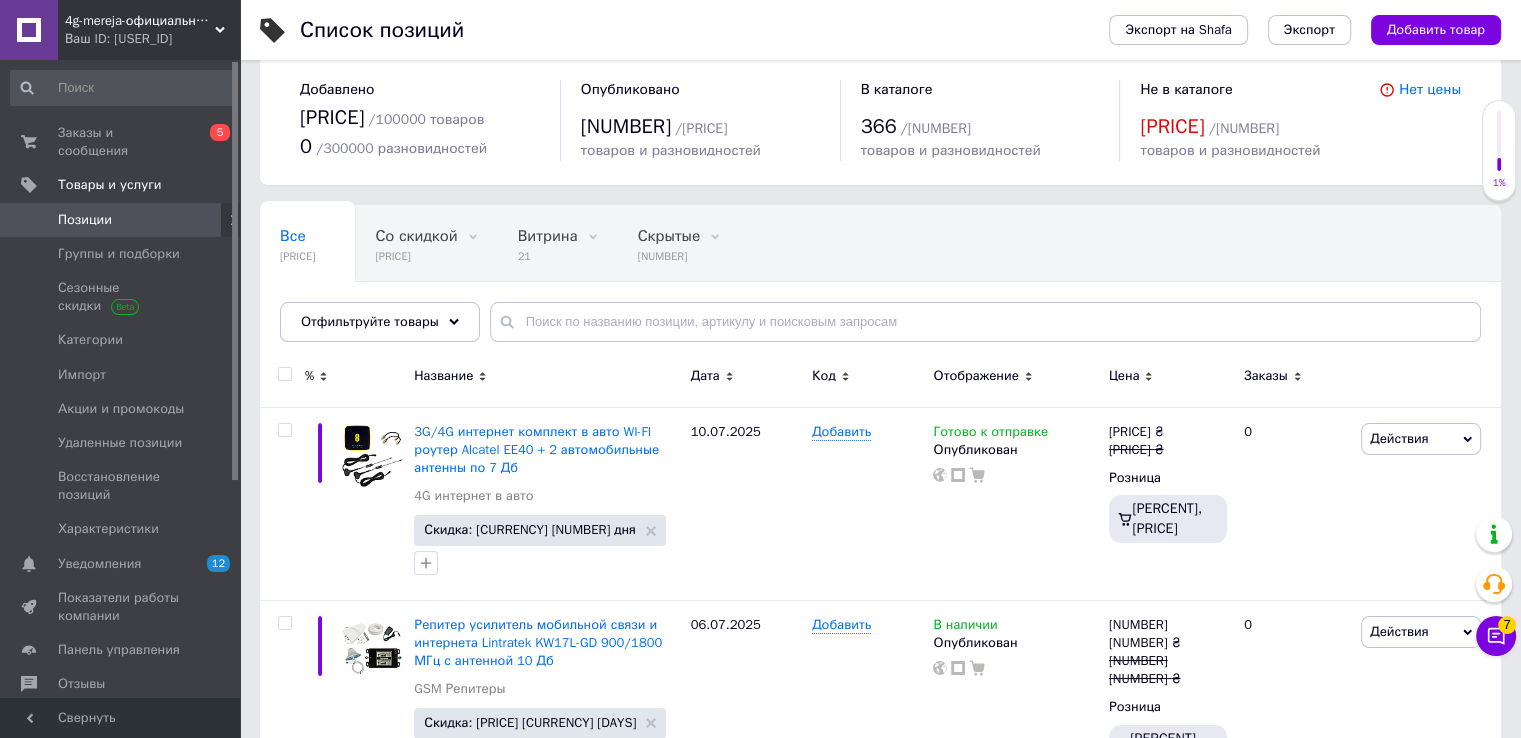 scroll, scrollTop: 200, scrollLeft: 0, axis: vertical 